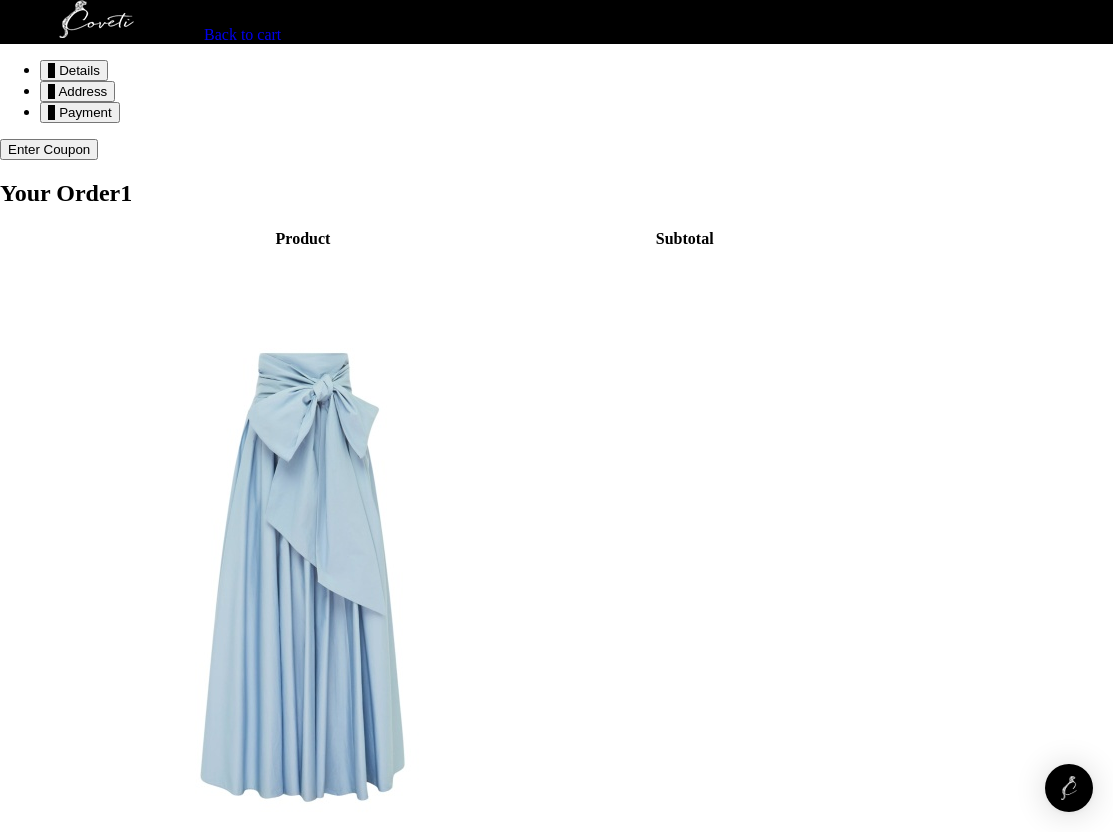 scroll, scrollTop: 0, scrollLeft: 0, axis: both 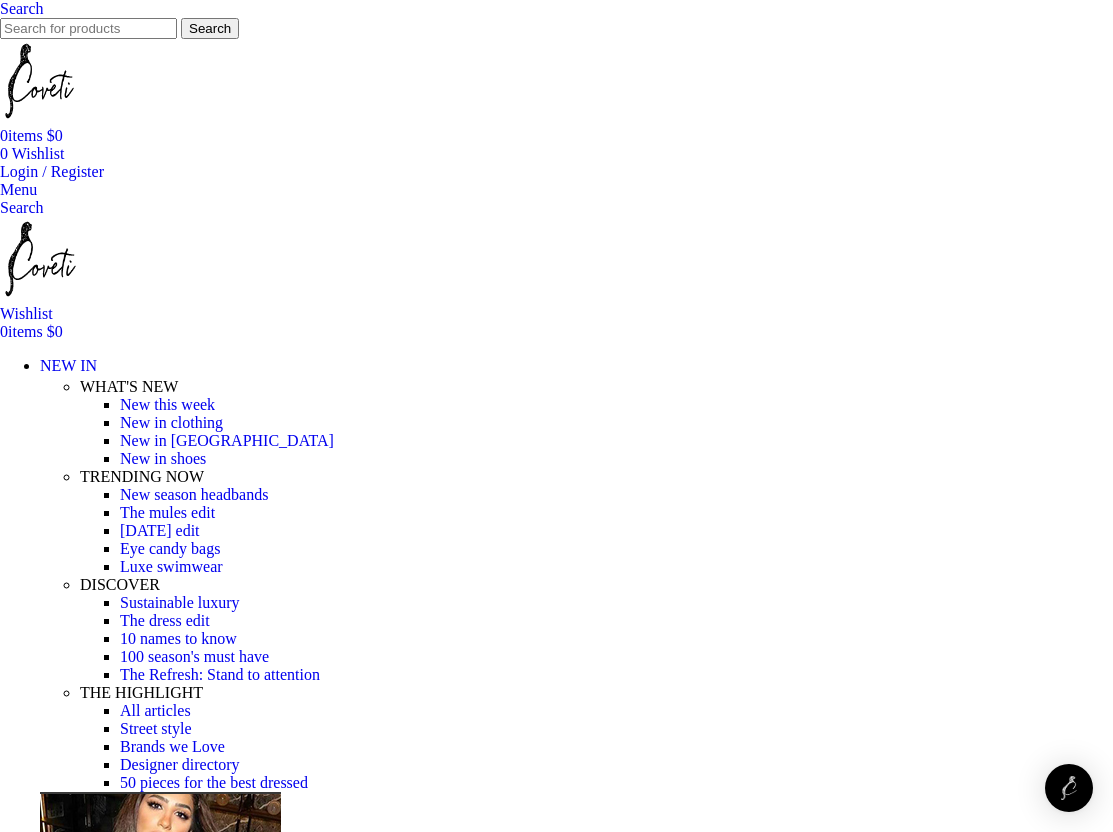 click at bounding box center [0, 8] 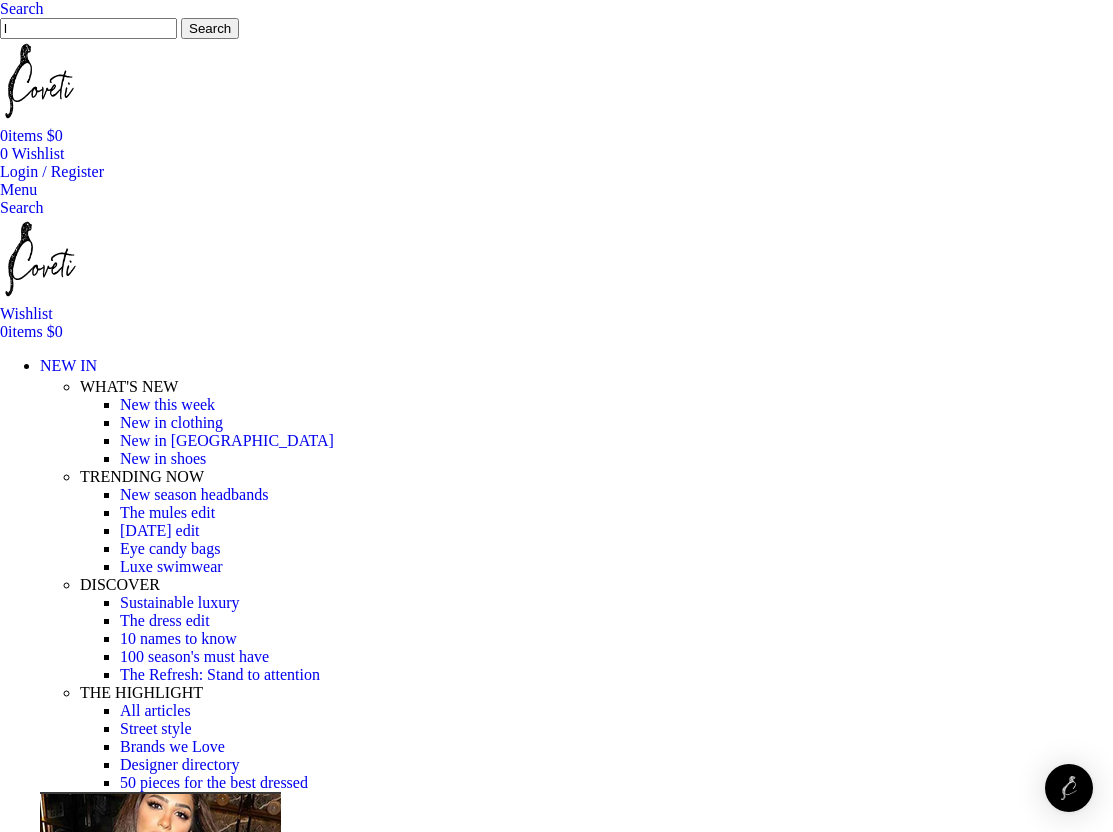 scroll, scrollTop: 0, scrollLeft: 244, axis: horizontal 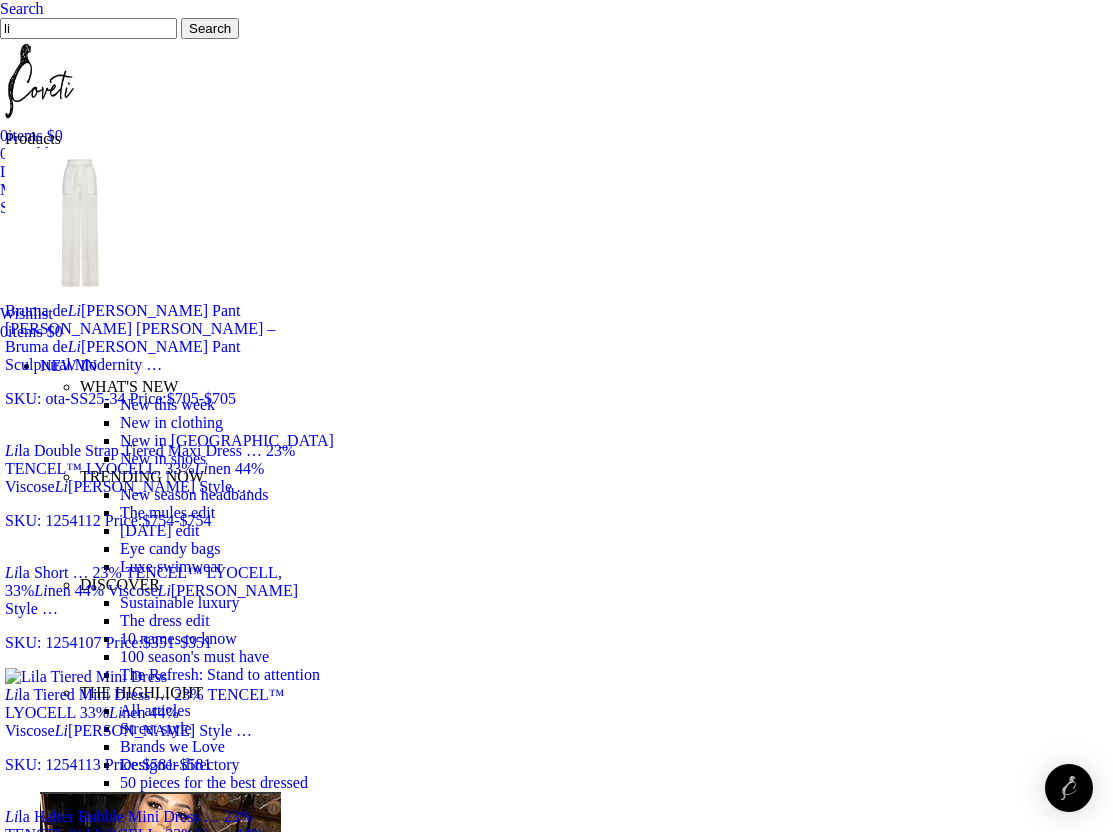 type on "l" 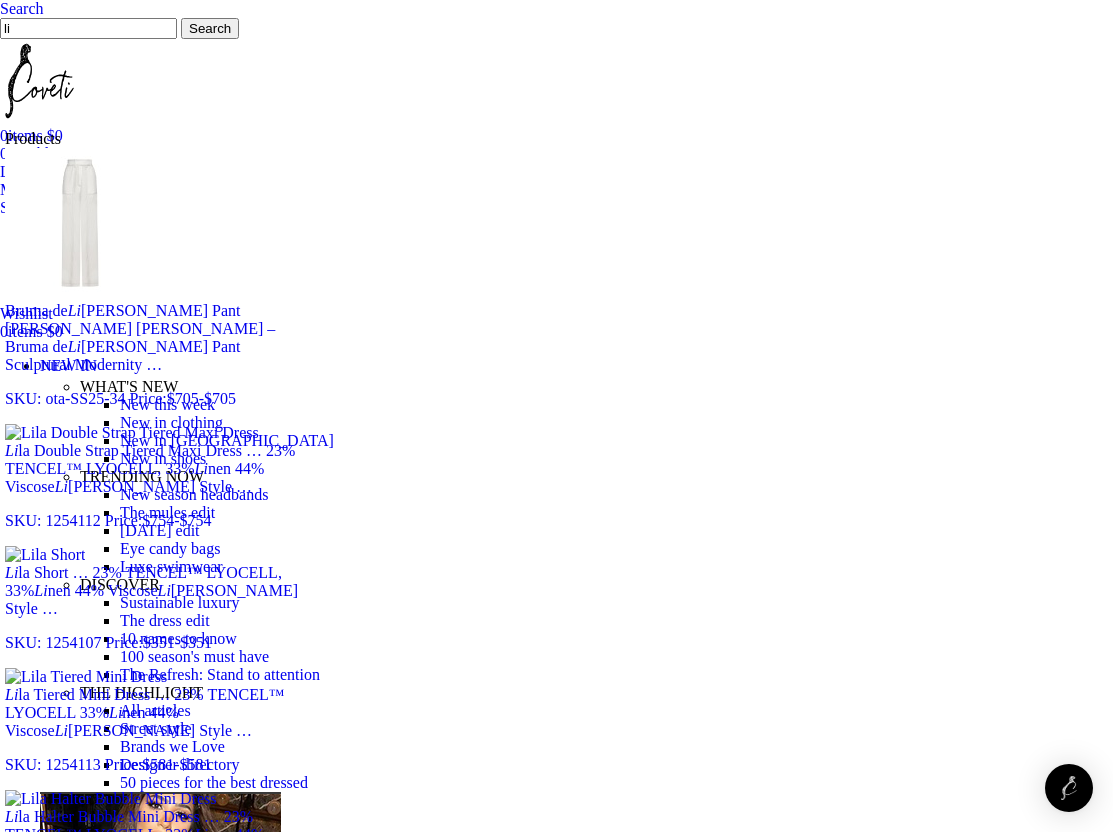type on "lin" 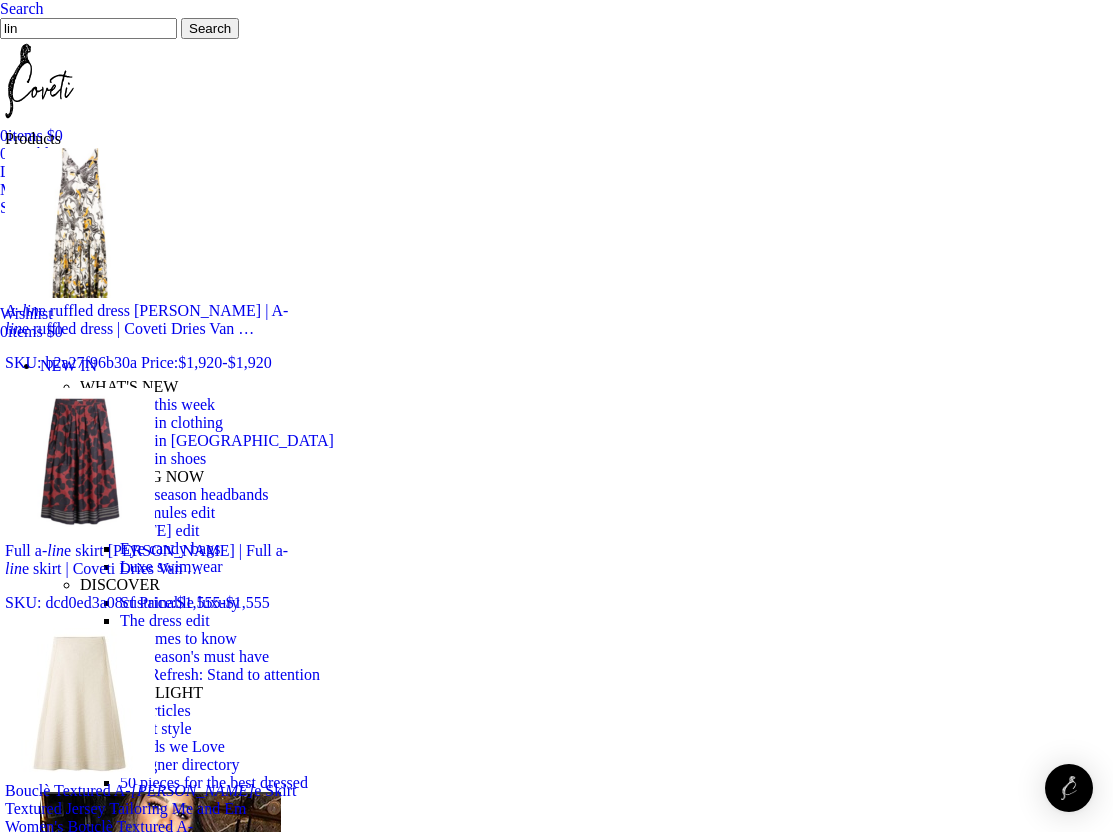 scroll, scrollTop: 0, scrollLeft: 489, axis: horizontal 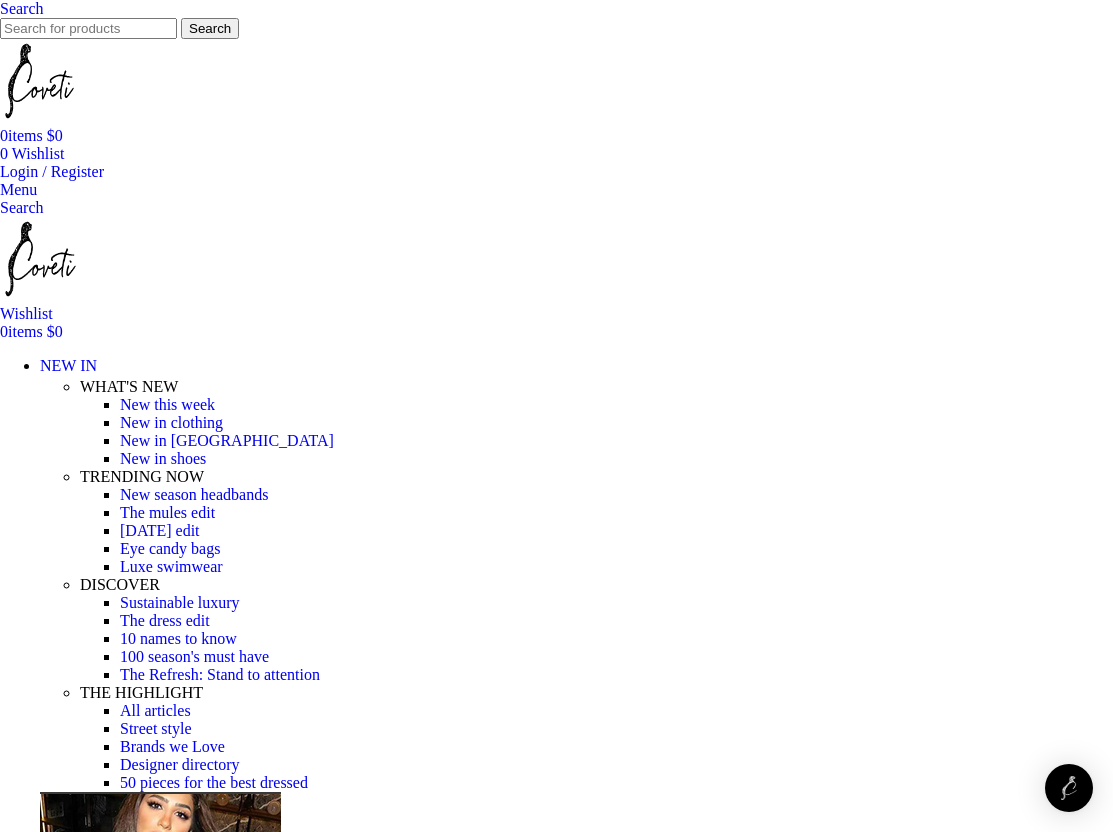 click at bounding box center (88, 28) 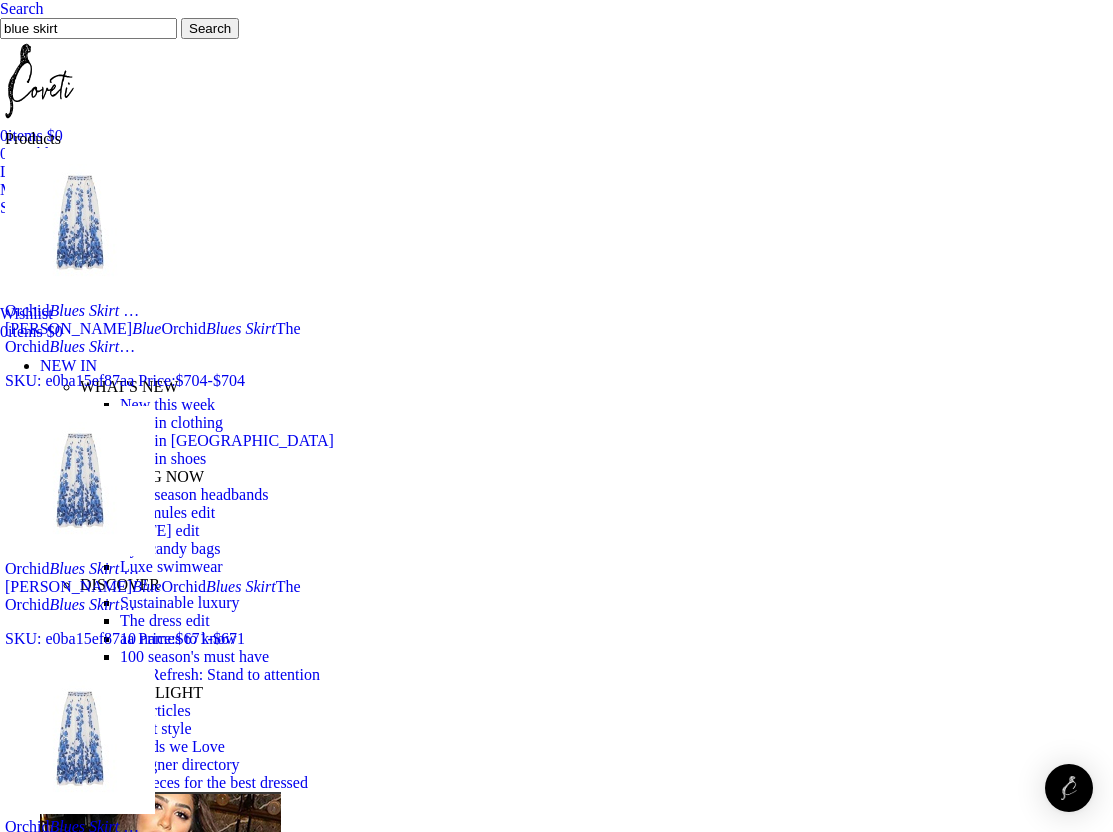 type on "blue skirt" 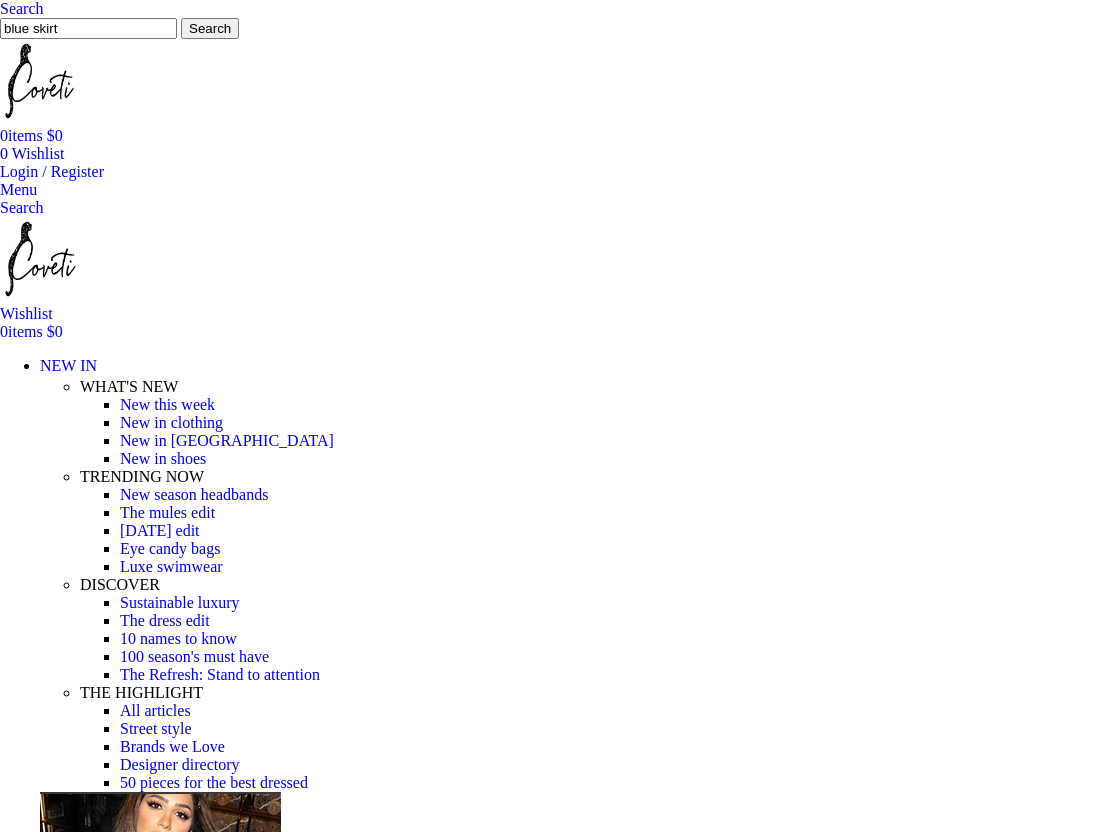 scroll, scrollTop: 0, scrollLeft: 0, axis: both 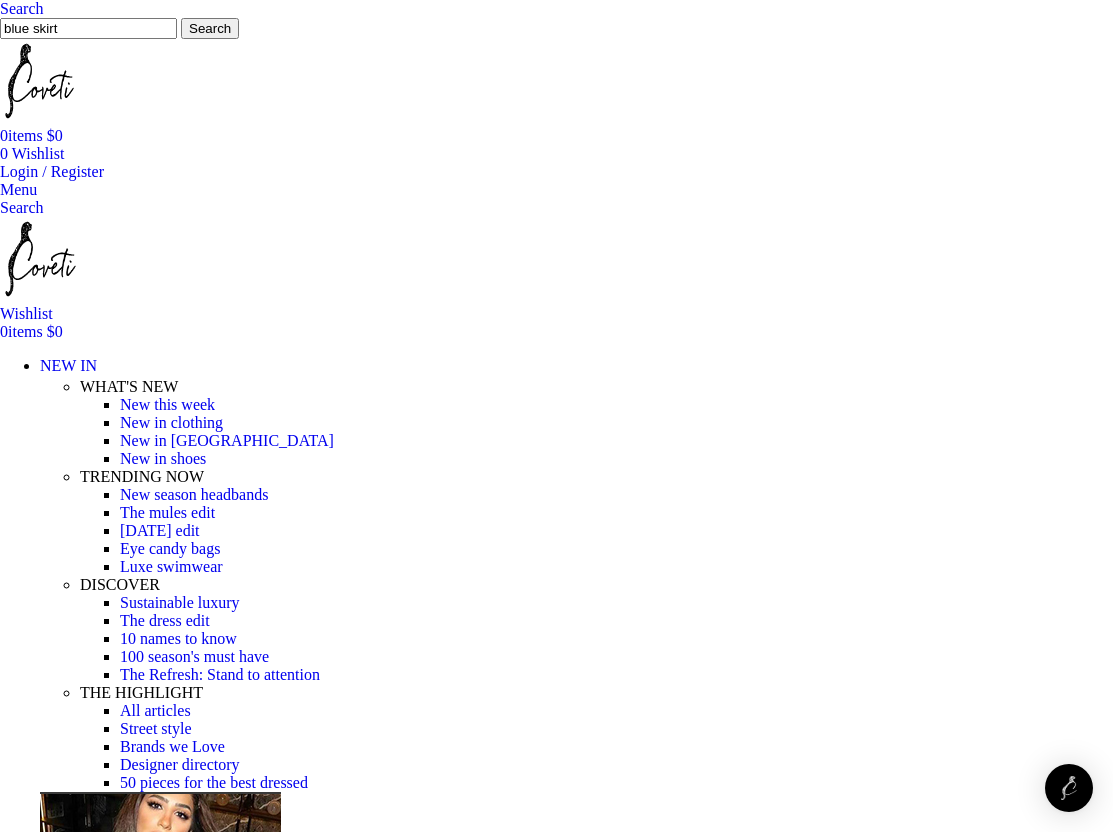 click at bounding box center (0, 8) 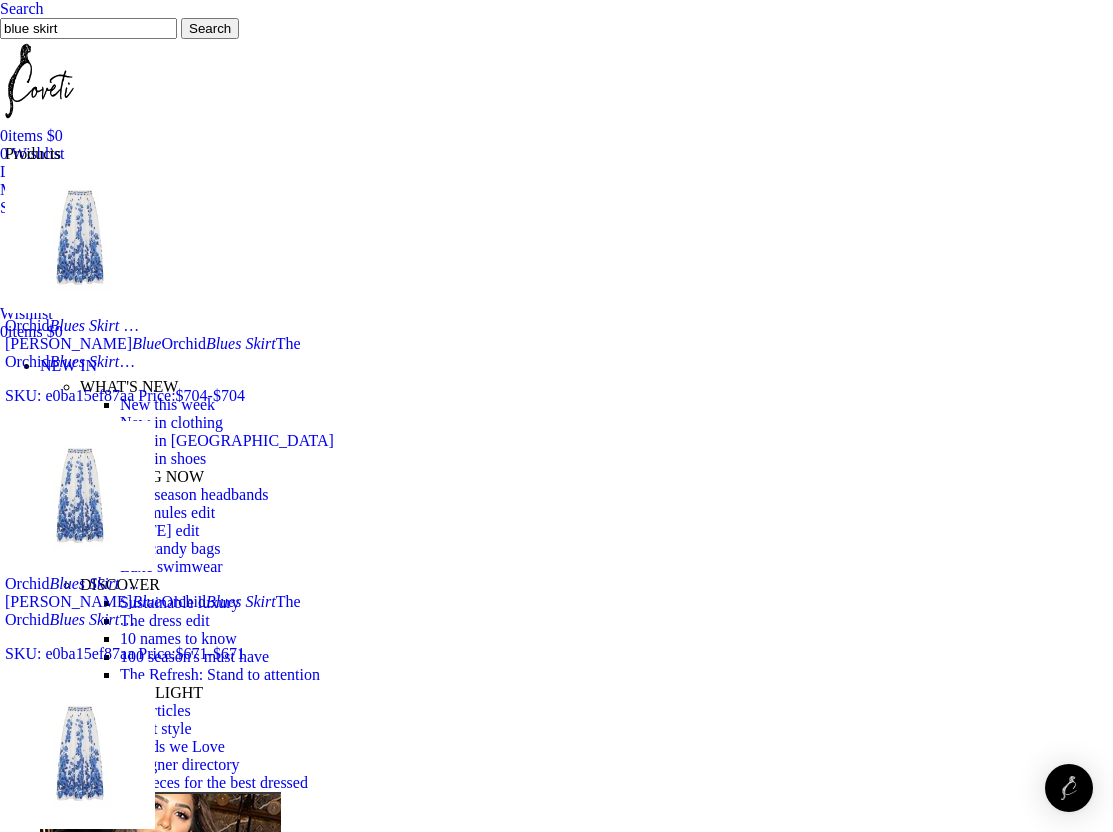 click at bounding box center (0, 8) 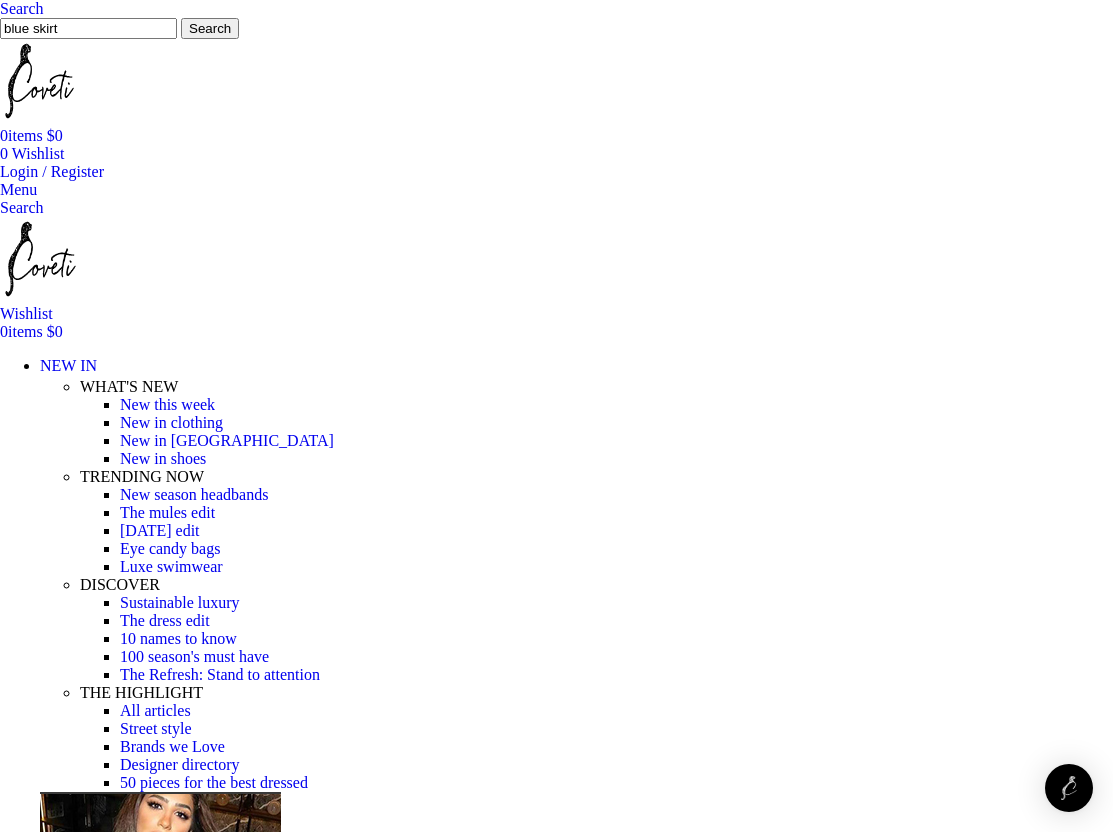 click at bounding box center [181, 27] 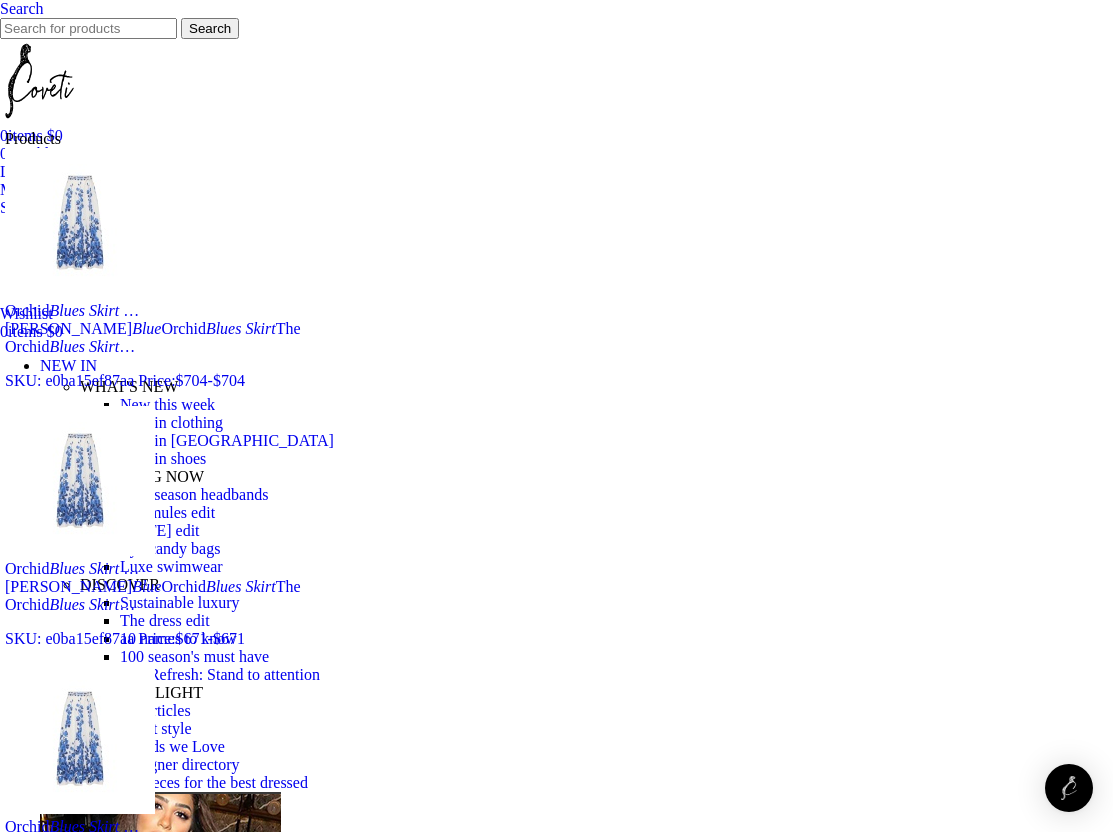 click at bounding box center [88, 28] 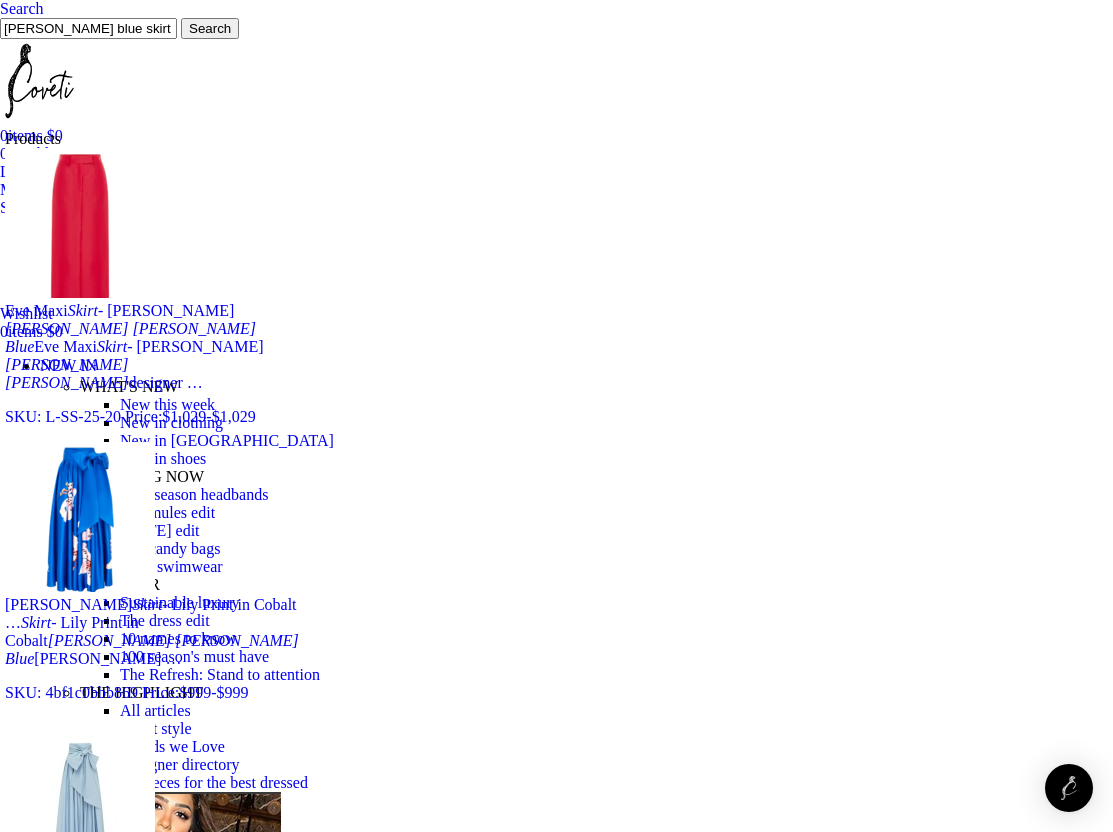 type on "leo lin blue skirt" 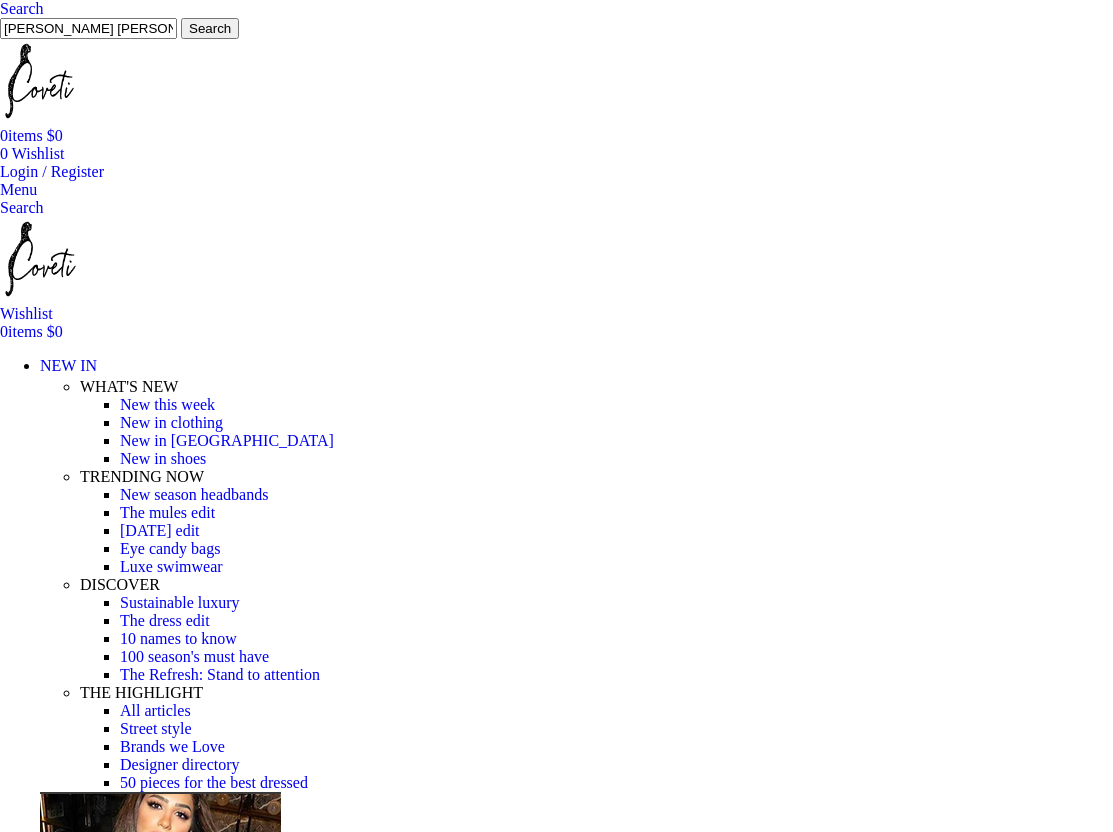 scroll, scrollTop: 0, scrollLeft: 0, axis: both 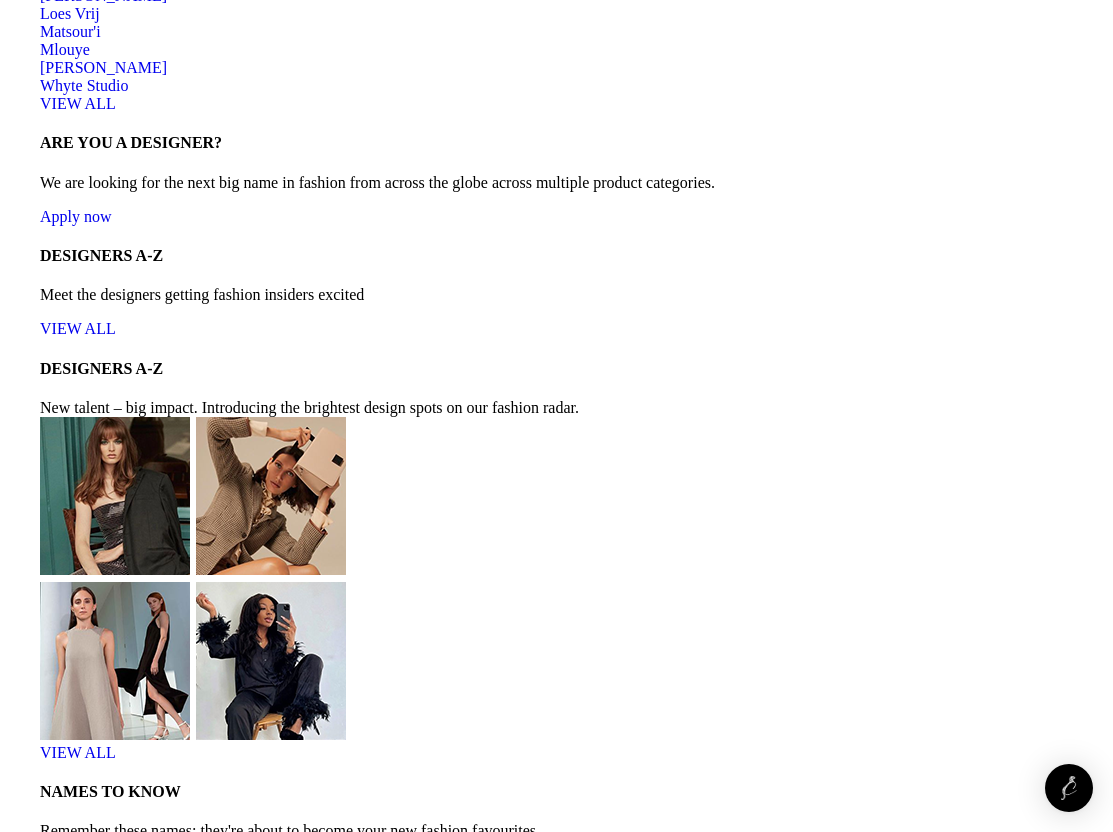 click on "2" at bounding box center [44, 23207] 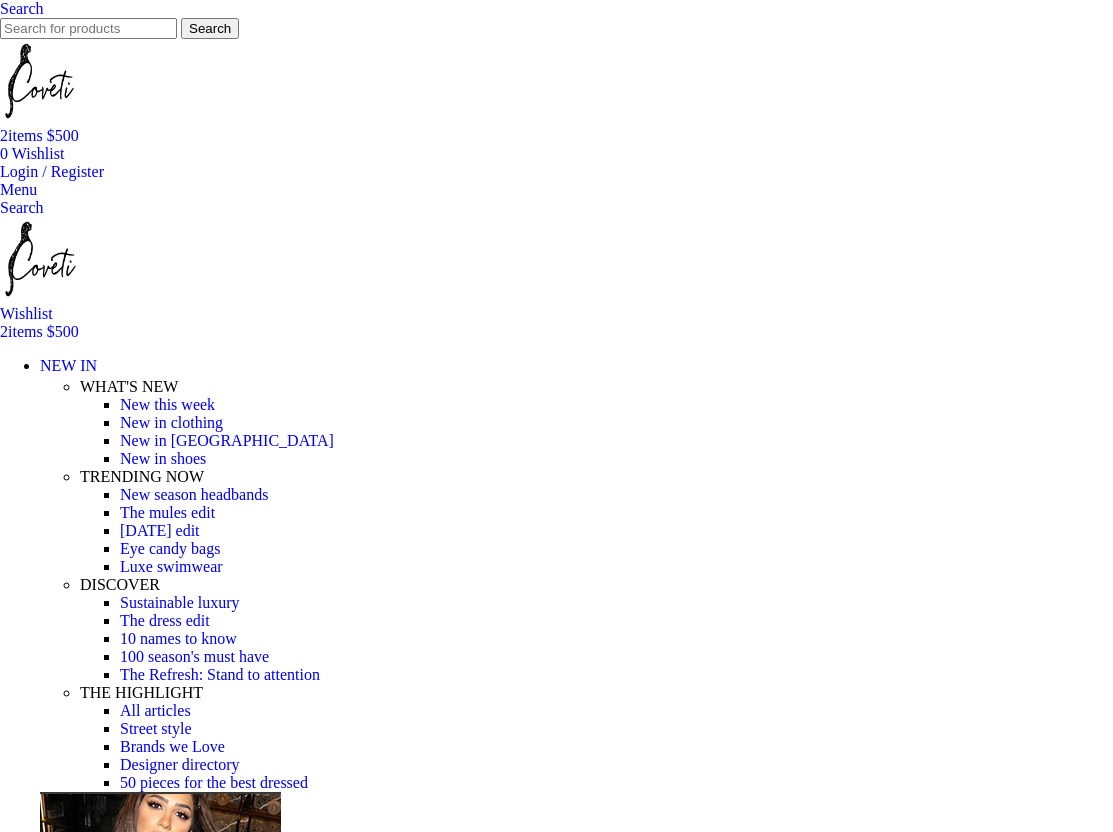 scroll, scrollTop: 0, scrollLeft: 0, axis: both 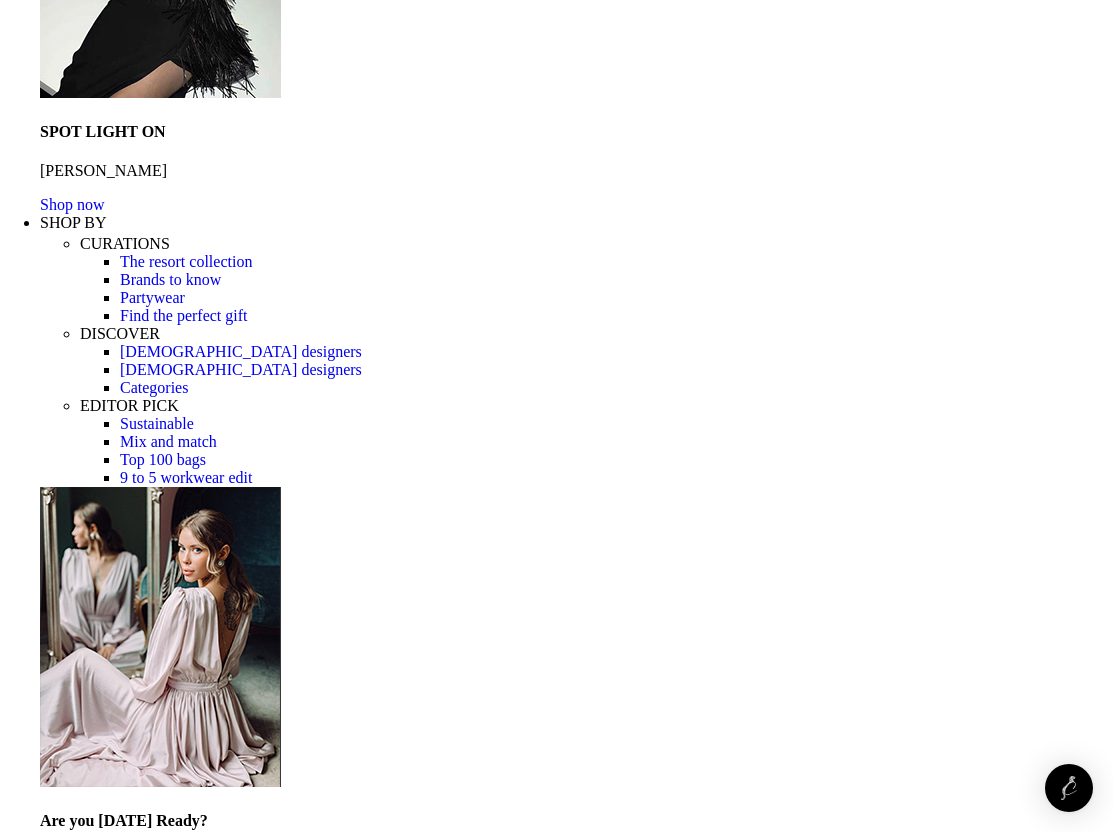 click at bounding box center (959, 17454) 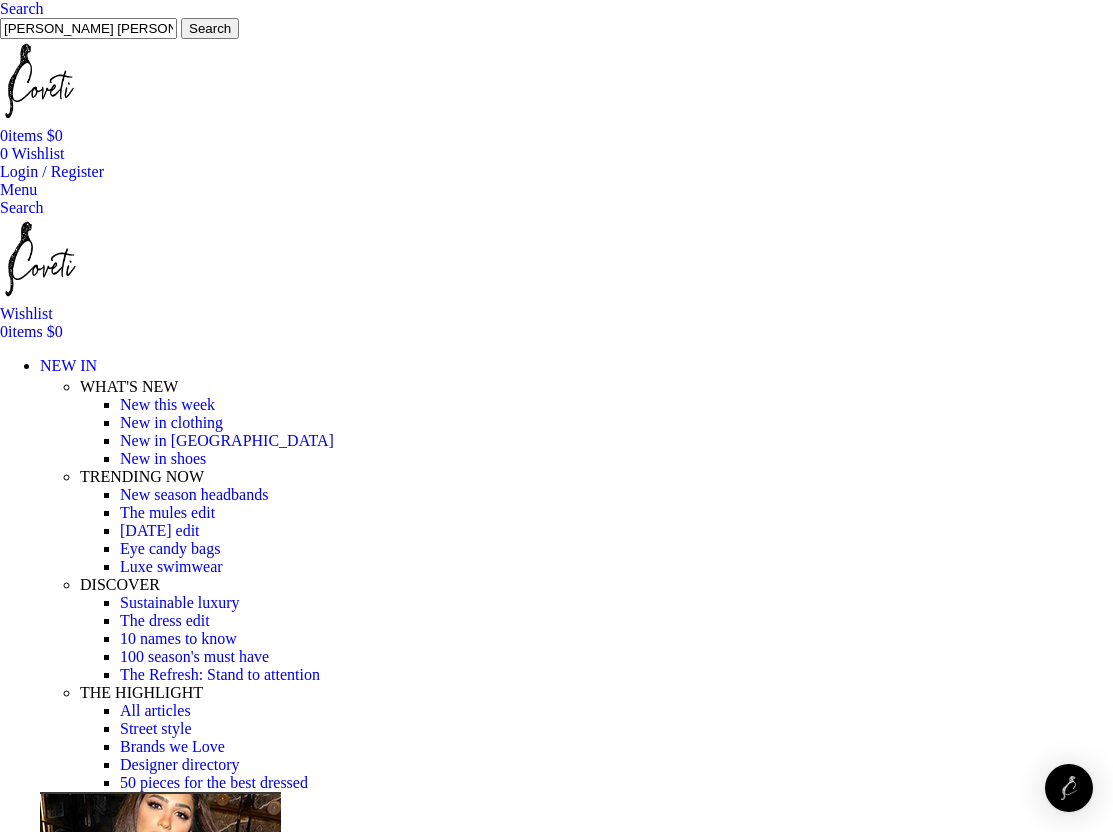 scroll, scrollTop: 0, scrollLeft: 0, axis: both 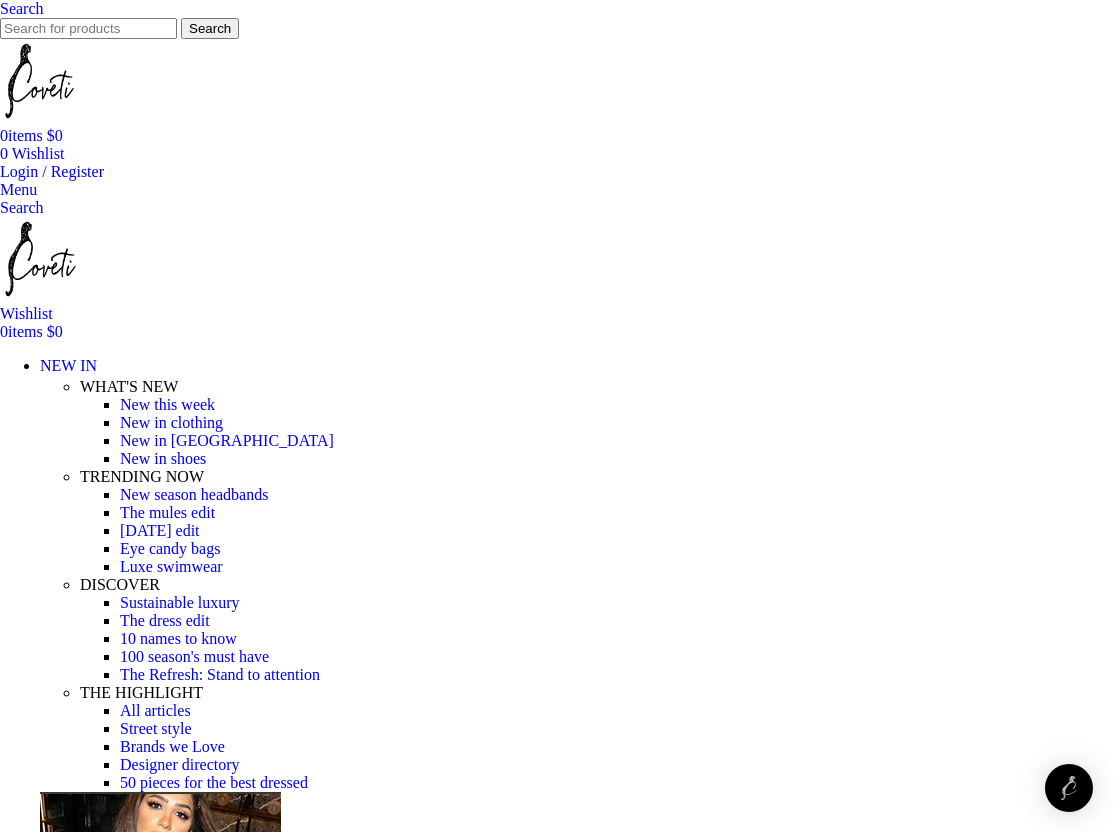 click on "All bags" at bounding box center (147, 2414) 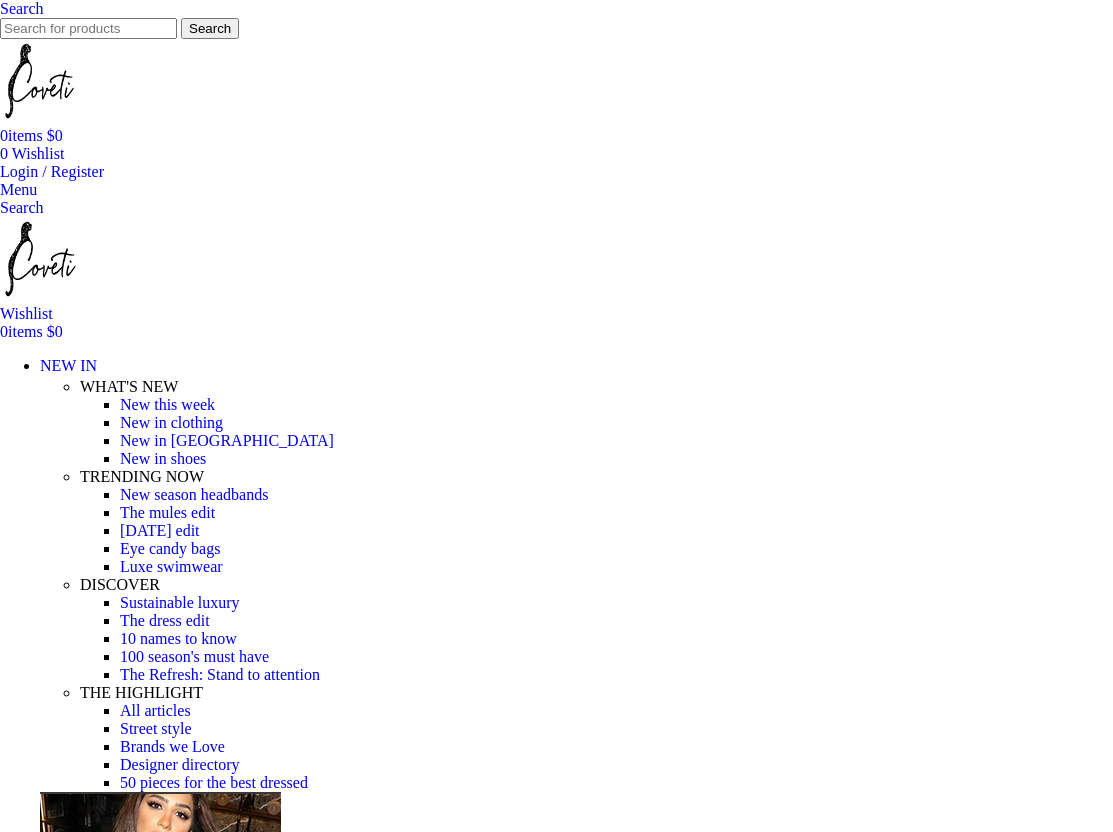 scroll, scrollTop: 0, scrollLeft: 0, axis: both 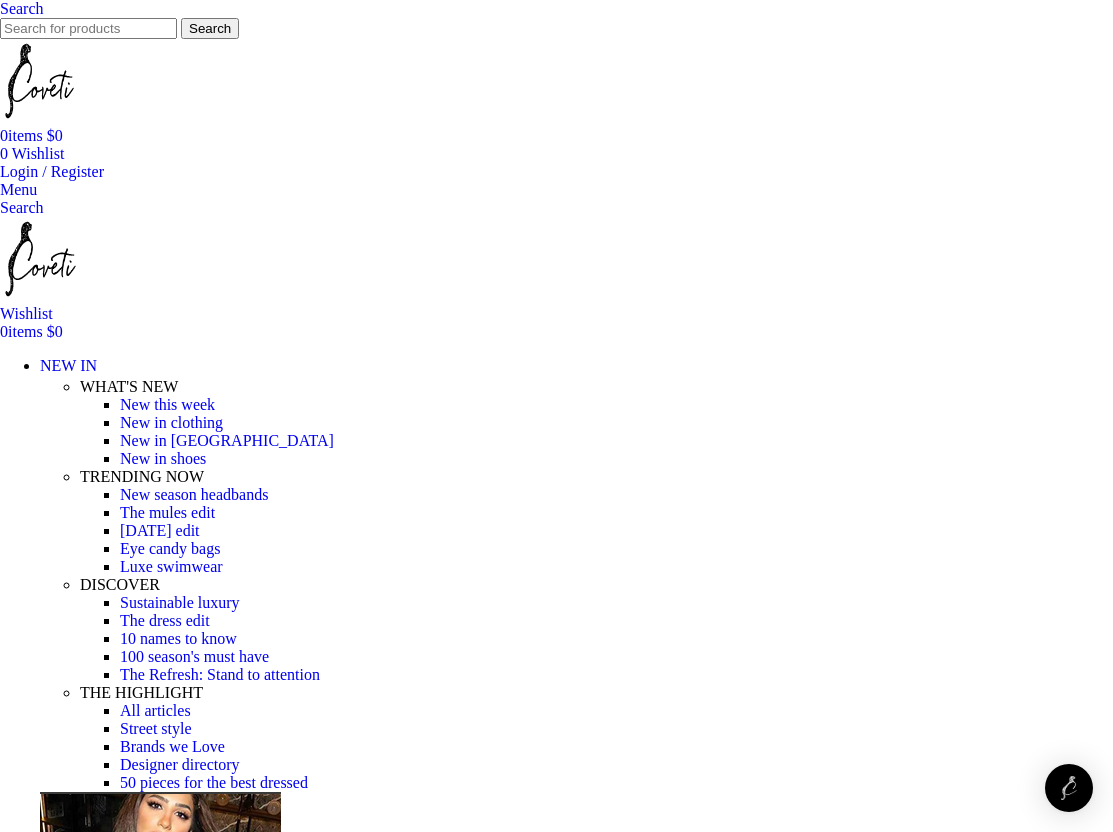 click at bounding box center (0, 8) 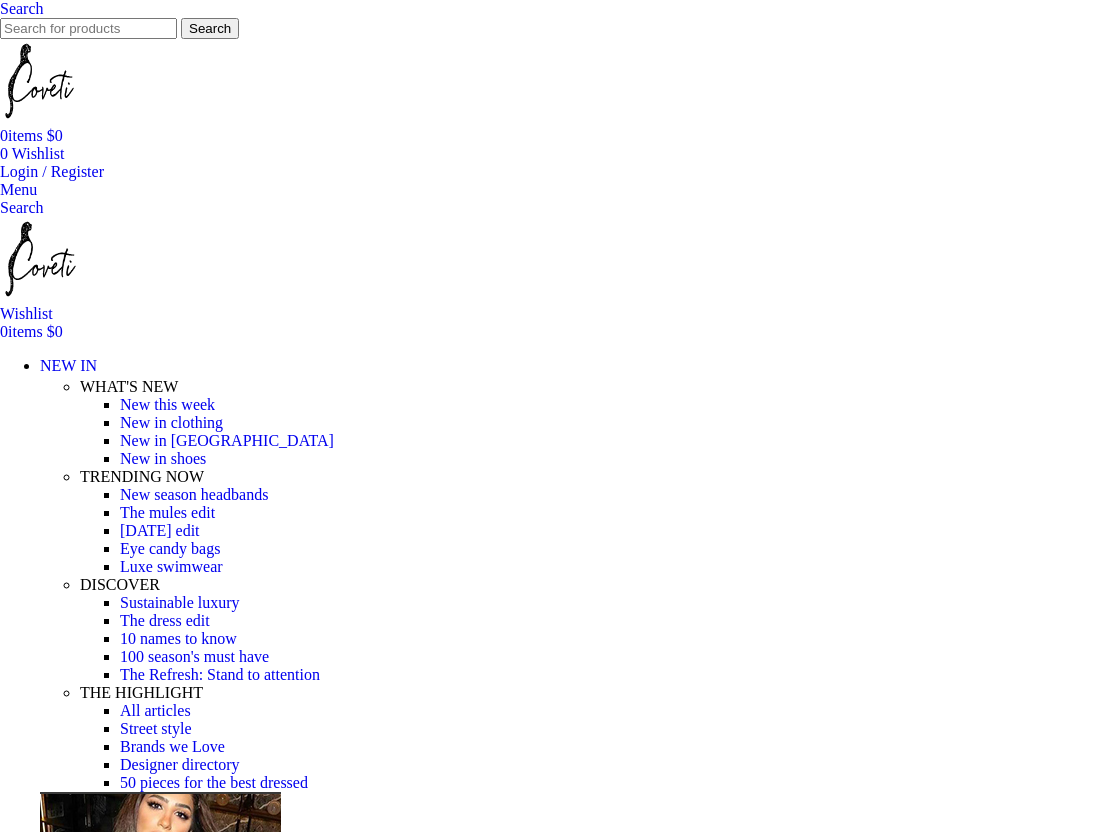 scroll, scrollTop: 0, scrollLeft: 0, axis: both 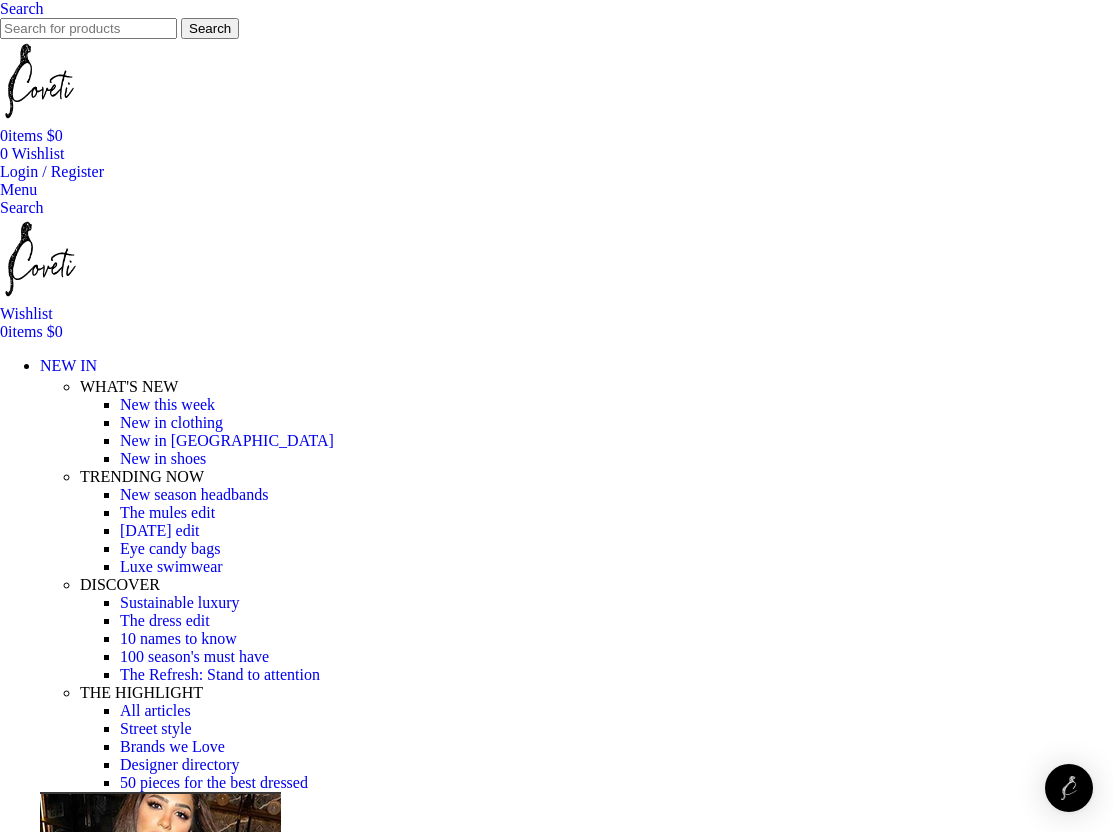click at bounding box center (0, 8) 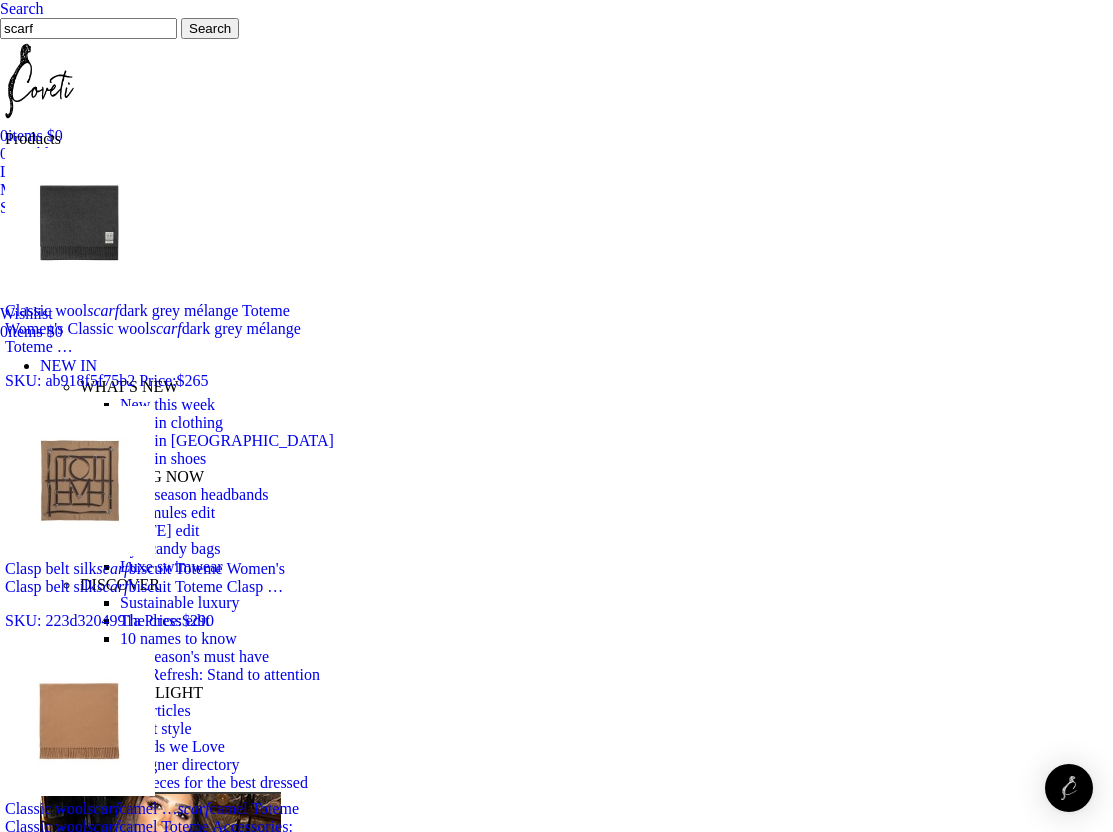 type on "scarf" 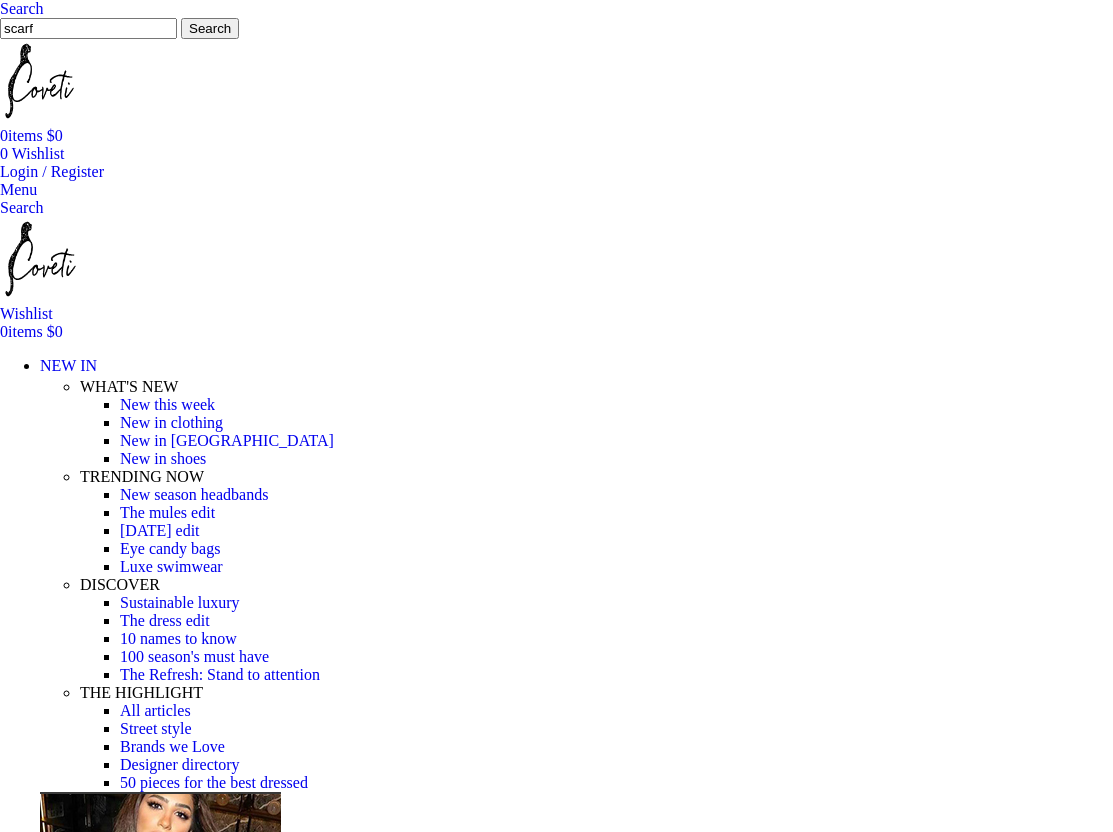 scroll, scrollTop: 0, scrollLeft: 0, axis: both 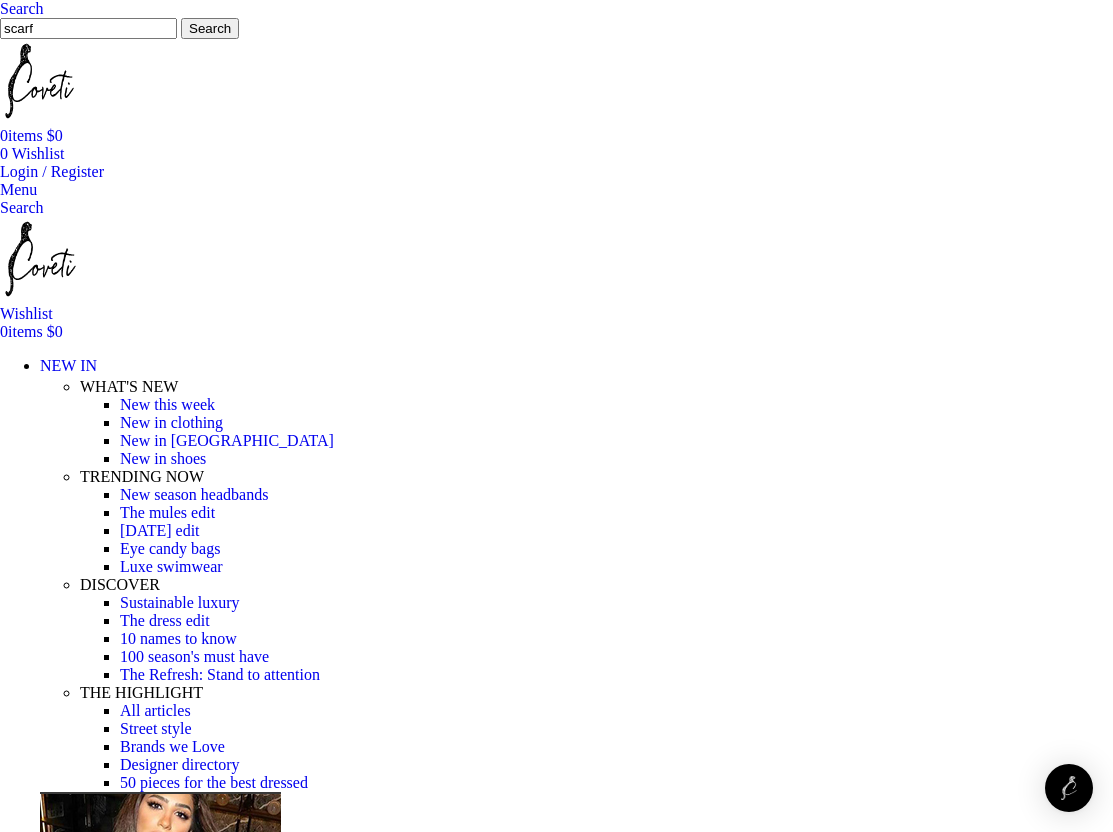 click on "All accessories" at bounding box center (168, 2432) 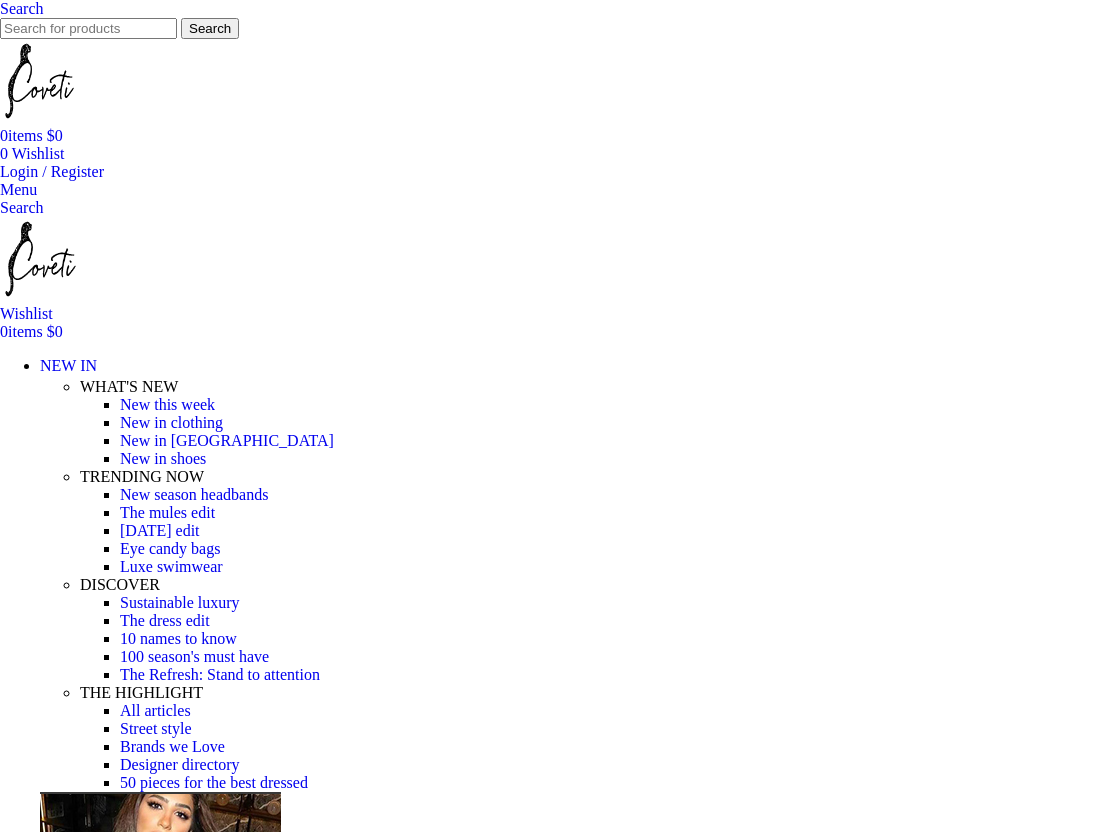 scroll, scrollTop: 0, scrollLeft: 0, axis: both 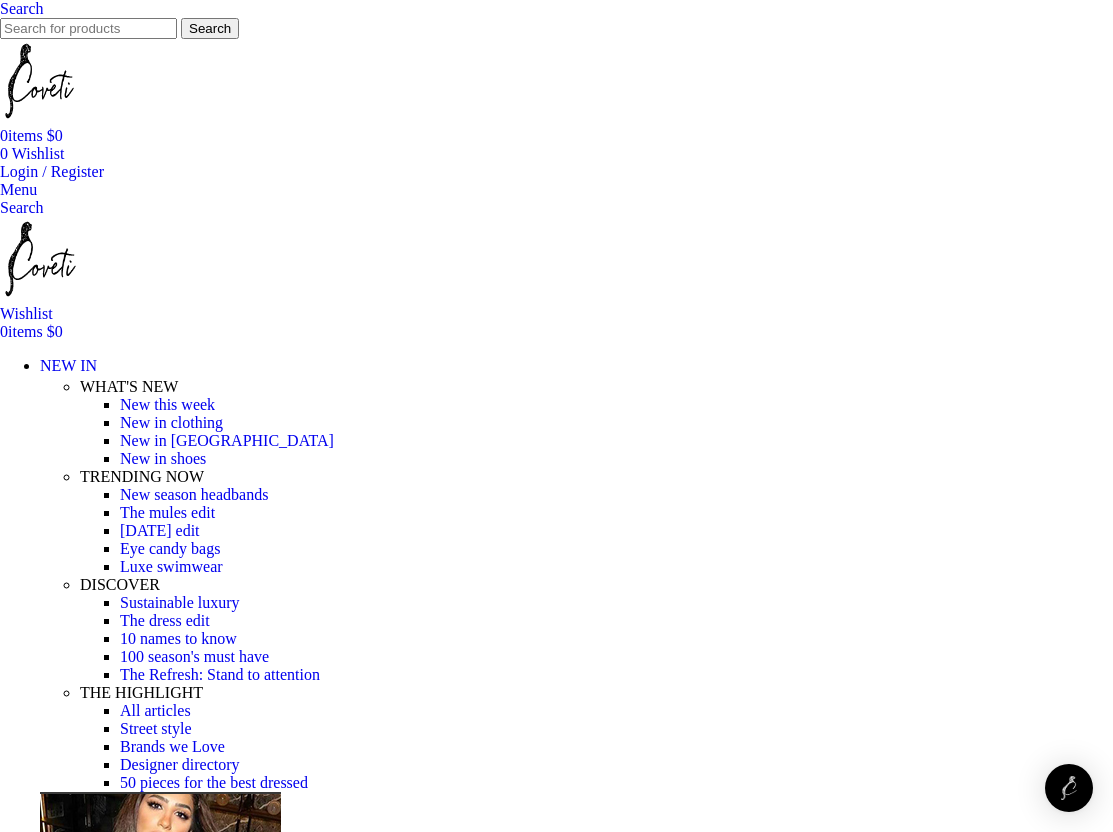 click on "Categories" at bounding box center (556, 16091) 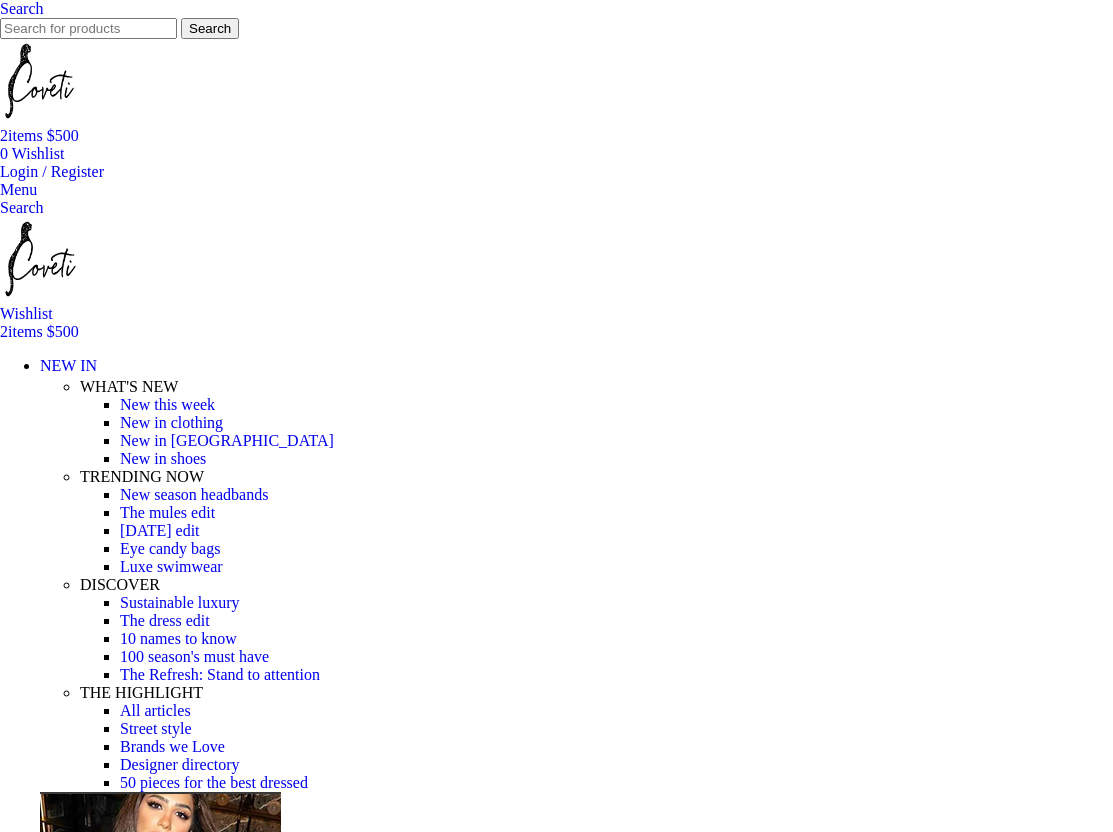 scroll, scrollTop: 0, scrollLeft: 0, axis: both 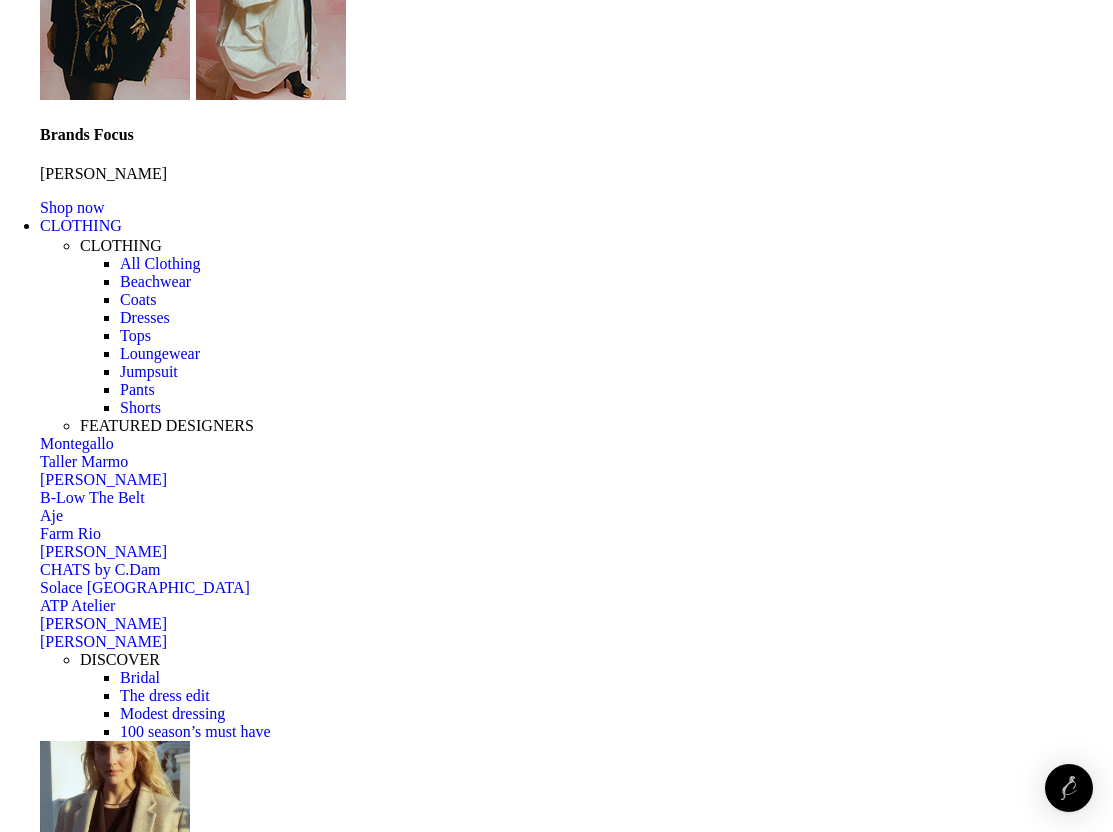 click on "2" at bounding box center (394, 47598) 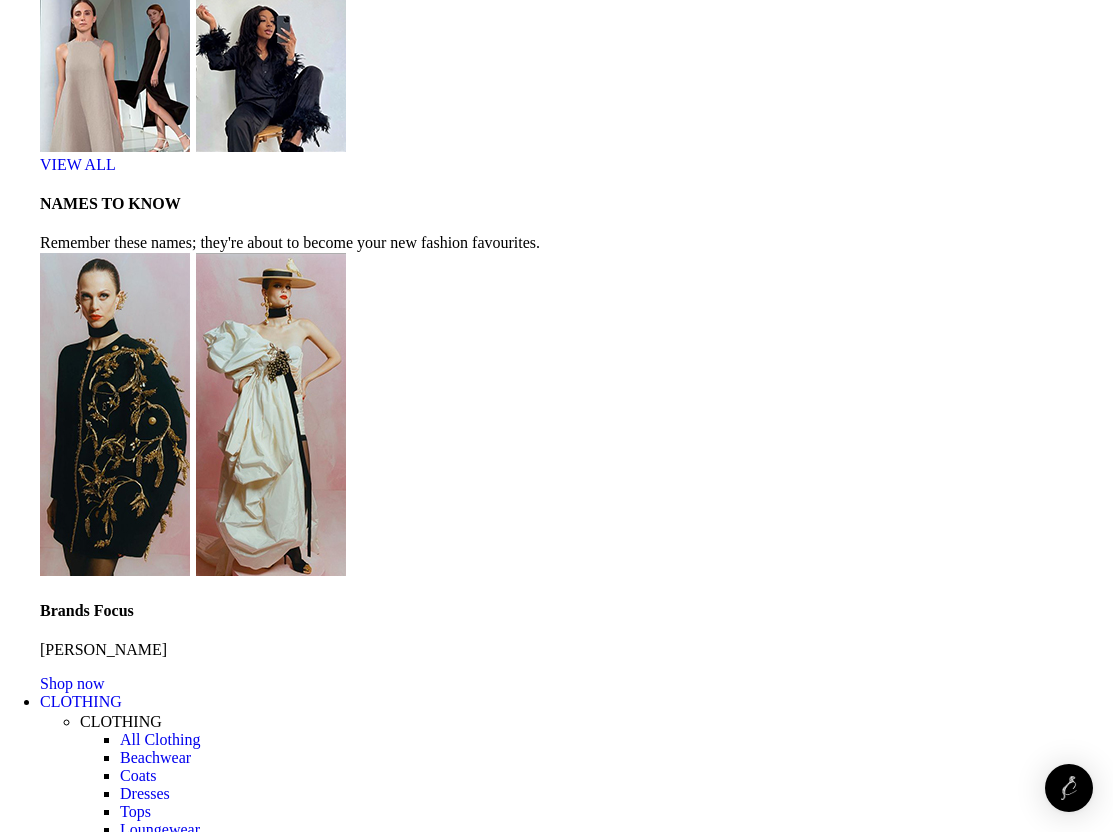 scroll, scrollTop: 5708, scrollLeft: 0, axis: vertical 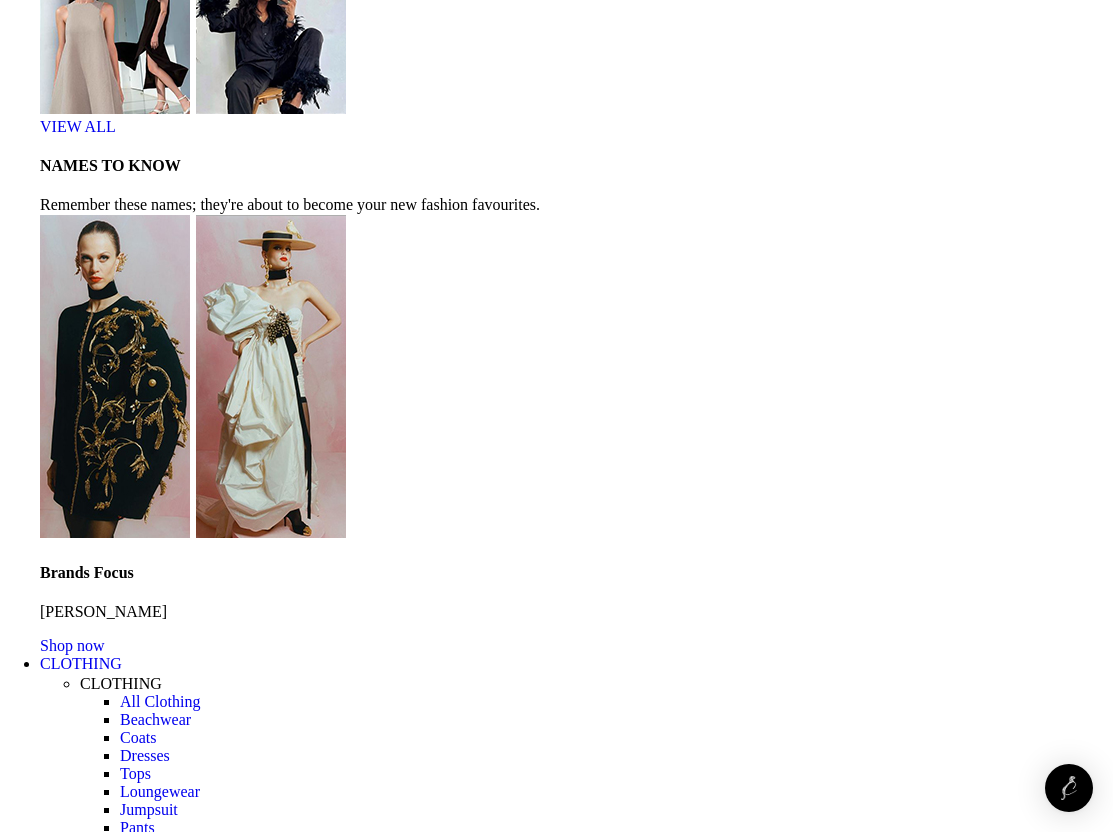 click on "3" at bounding box center [394, 48050] 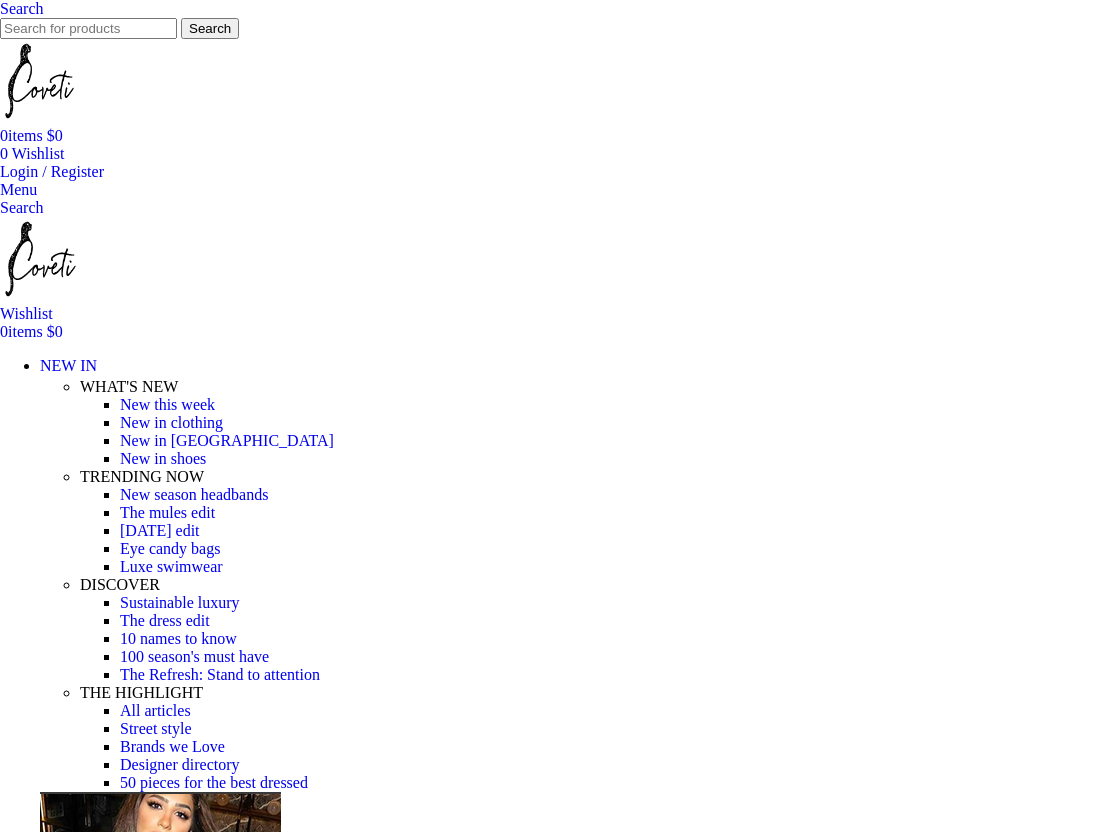 scroll, scrollTop: 0, scrollLeft: 0, axis: both 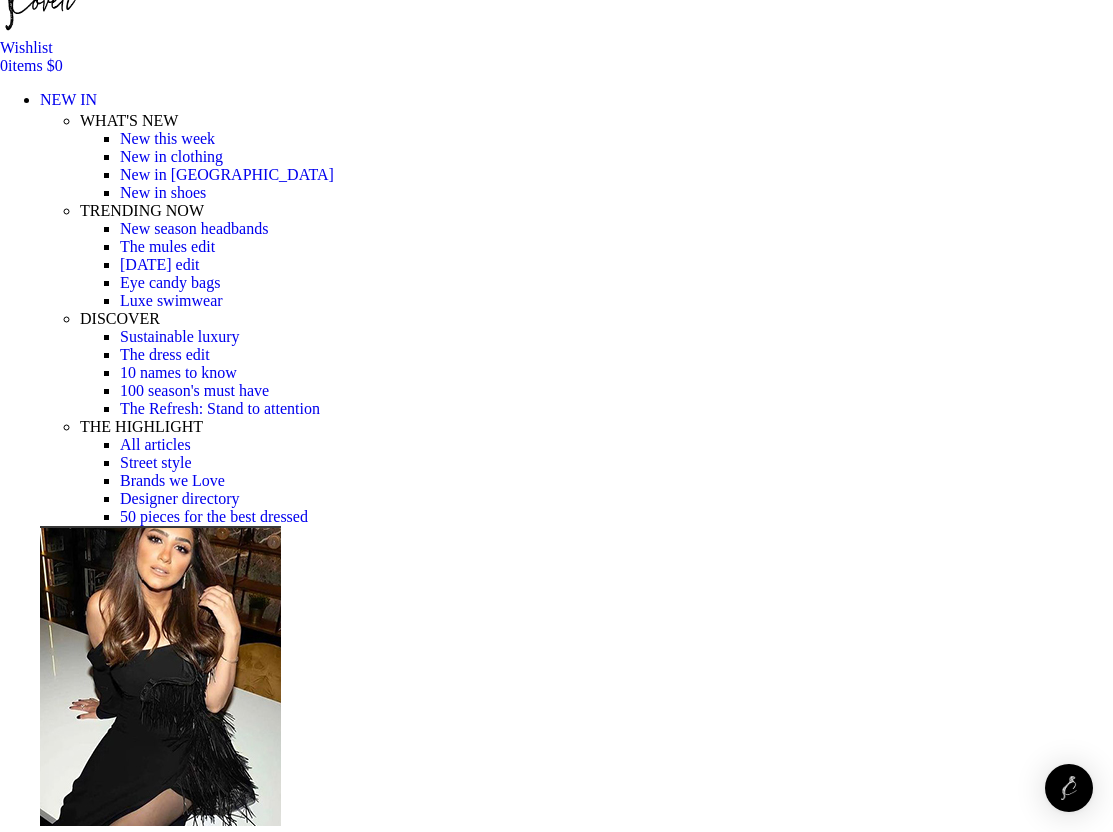 click on "Add to cart" at bounding box center [50, 18493] 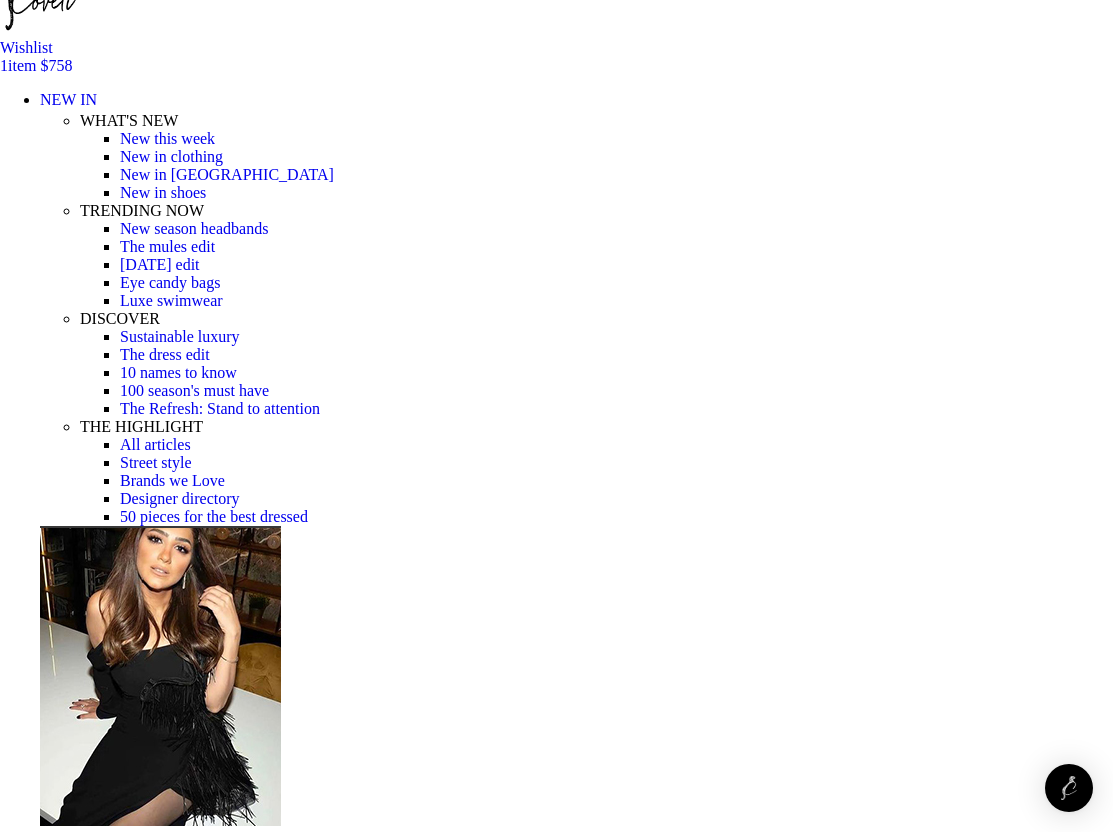 click on "Close" at bounding box center (18, 27868) 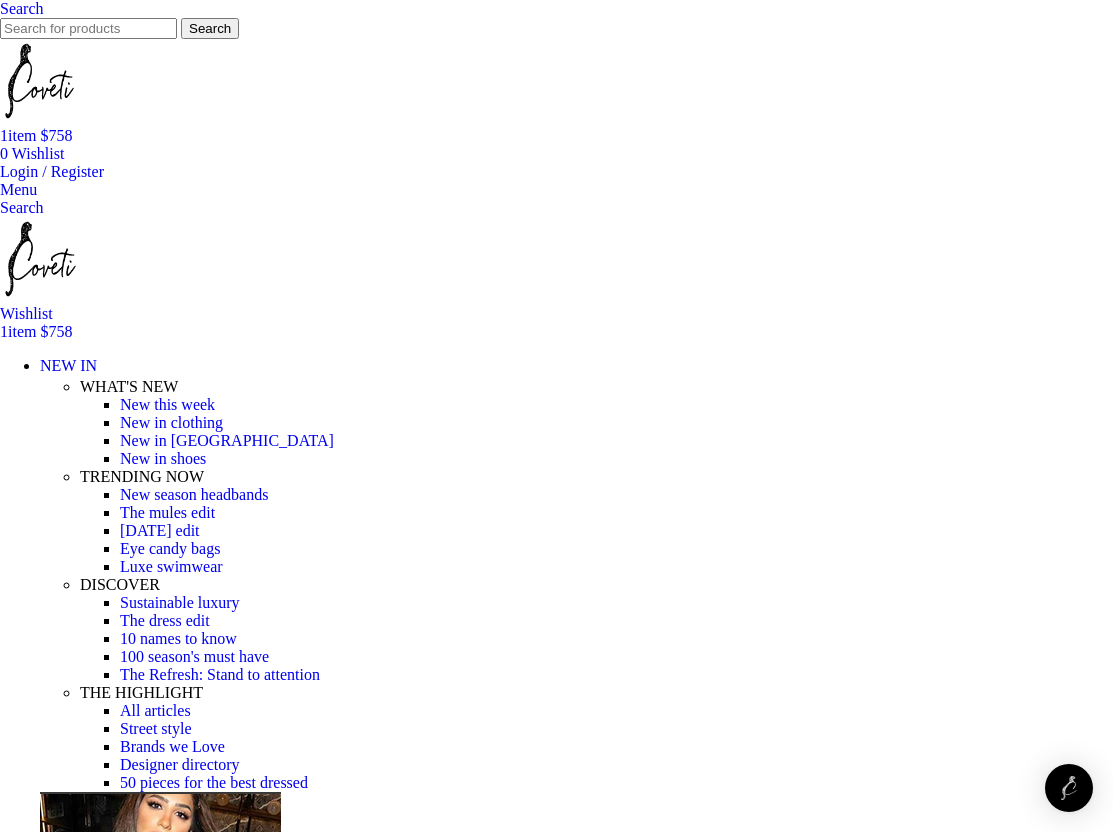 scroll, scrollTop: 0, scrollLeft: 0, axis: both 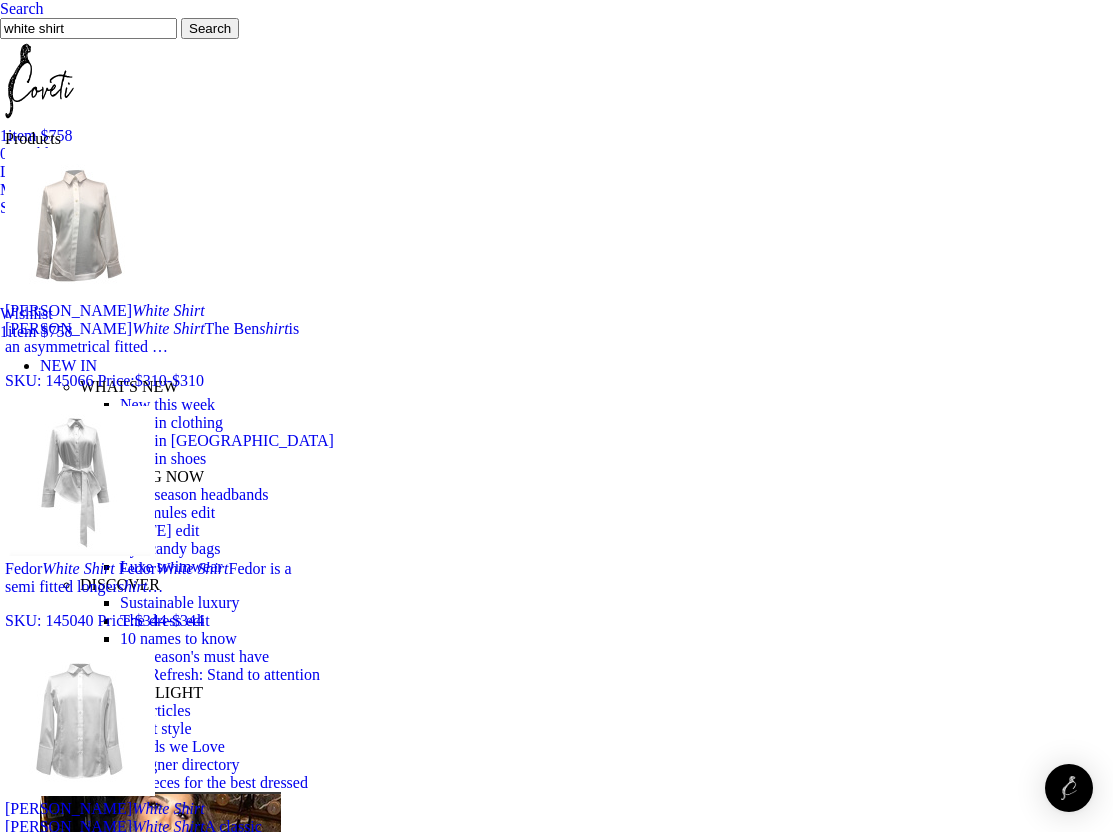 type on "white shirt" 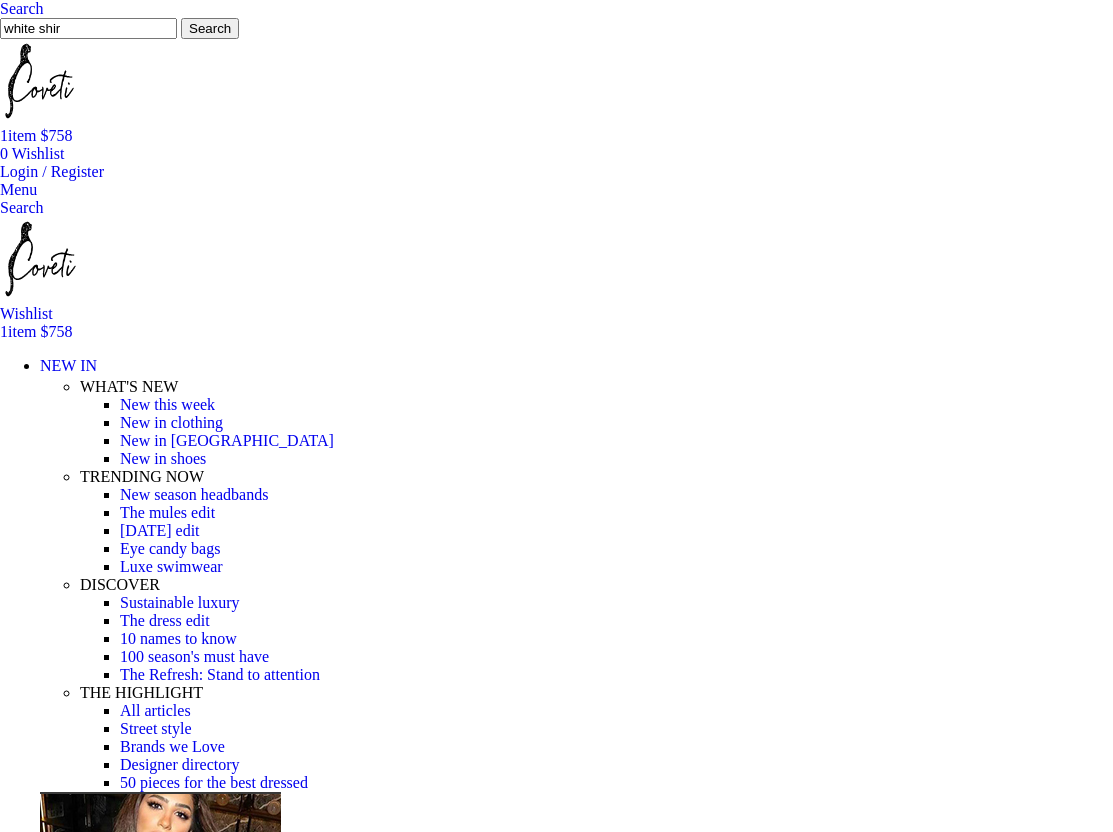 scroll, scrollTop: 0, scrollLeft: 0, axis: both 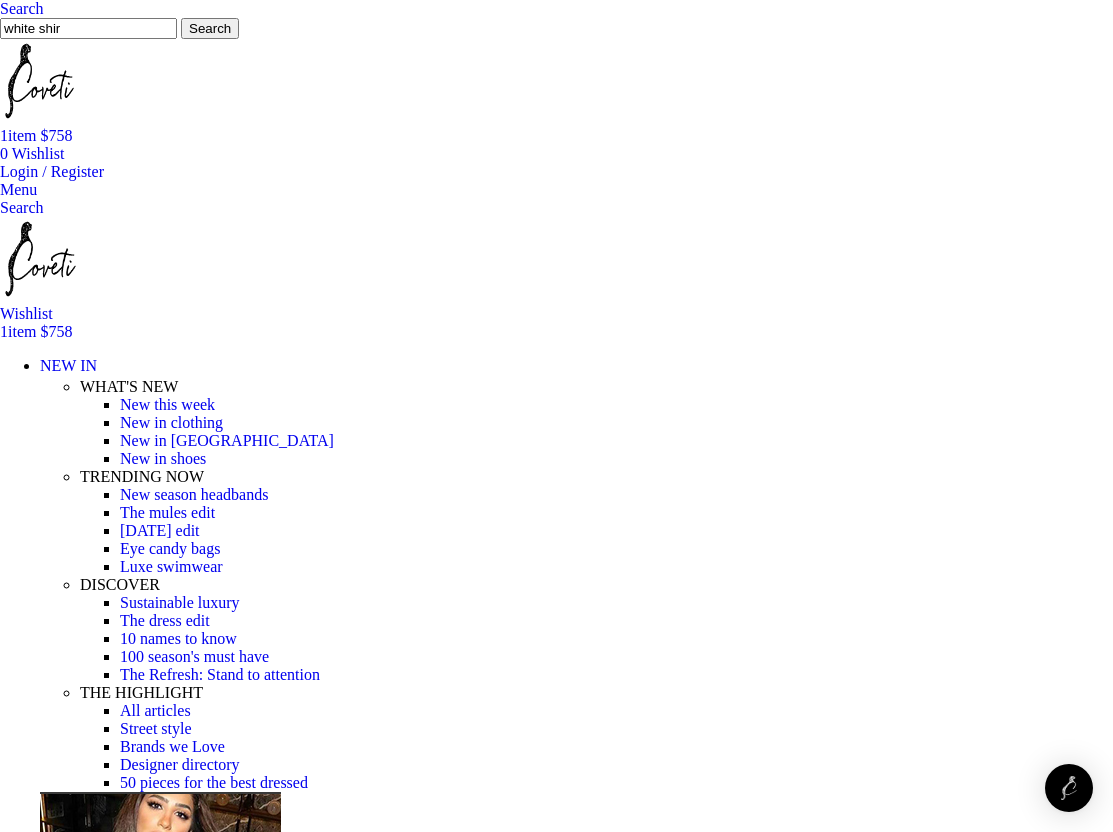 click on "Categories" at bounding box center (556, 15843) 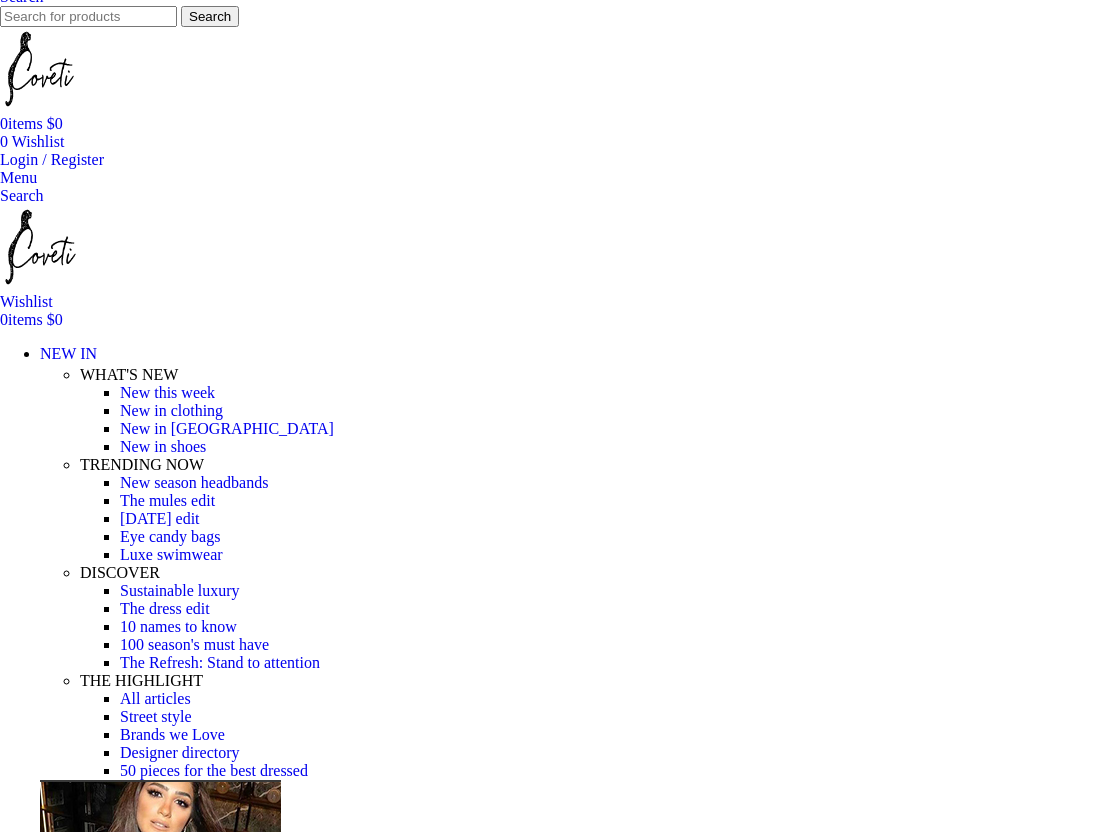 scroll, scrollTop: 0, scrollLeft: 0, axis: both 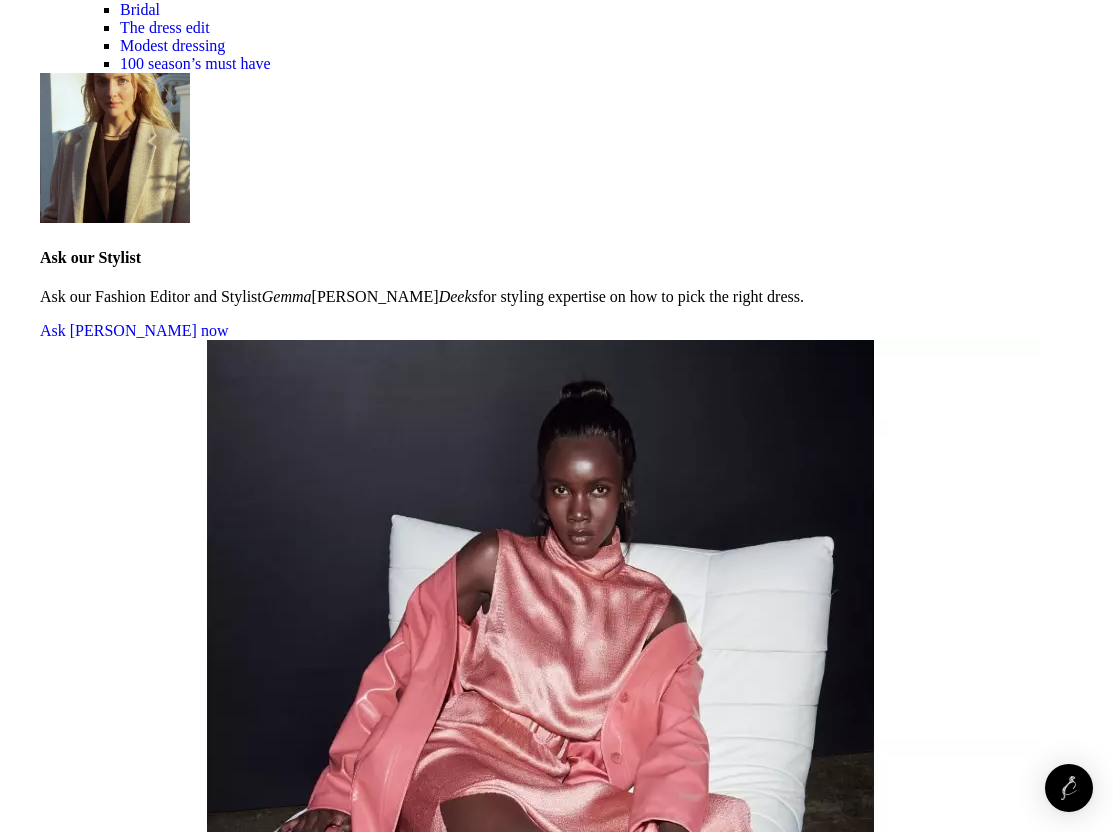 click on "Load more products" at bounding box center [64, 85019] 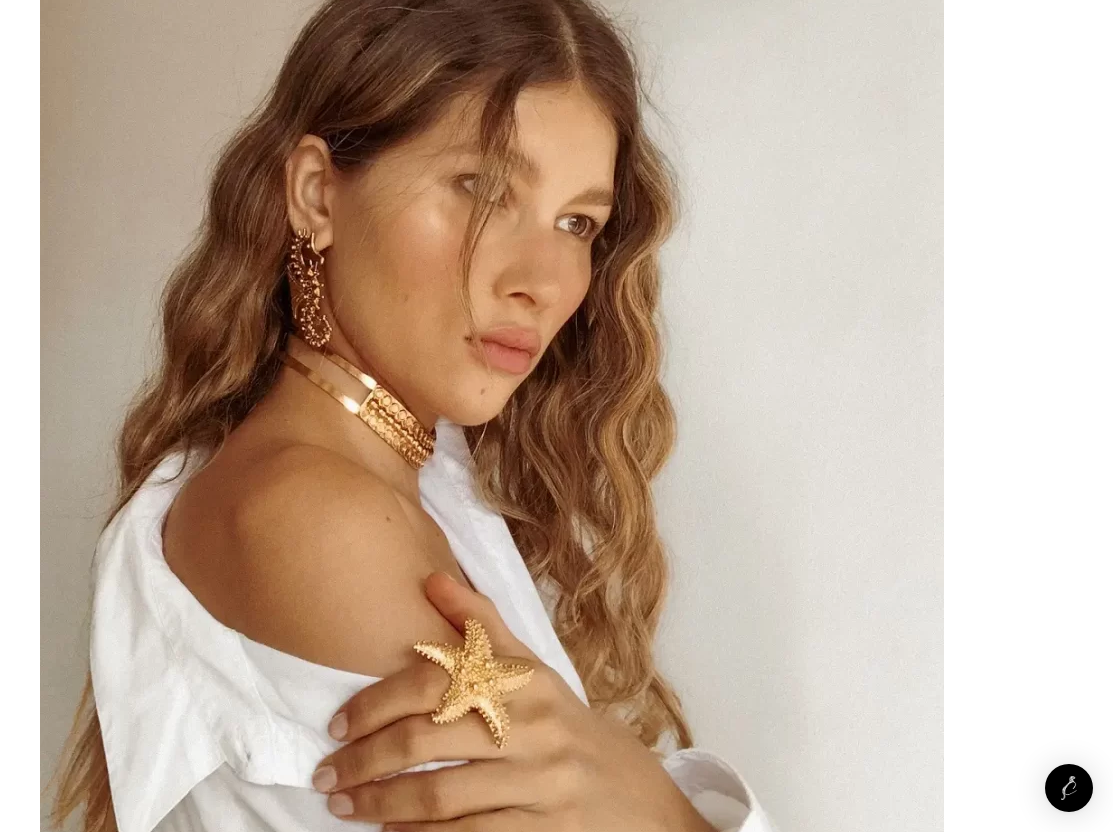 scroll, scrollTop: 13546, scrollLeft: 0, axis: vertical 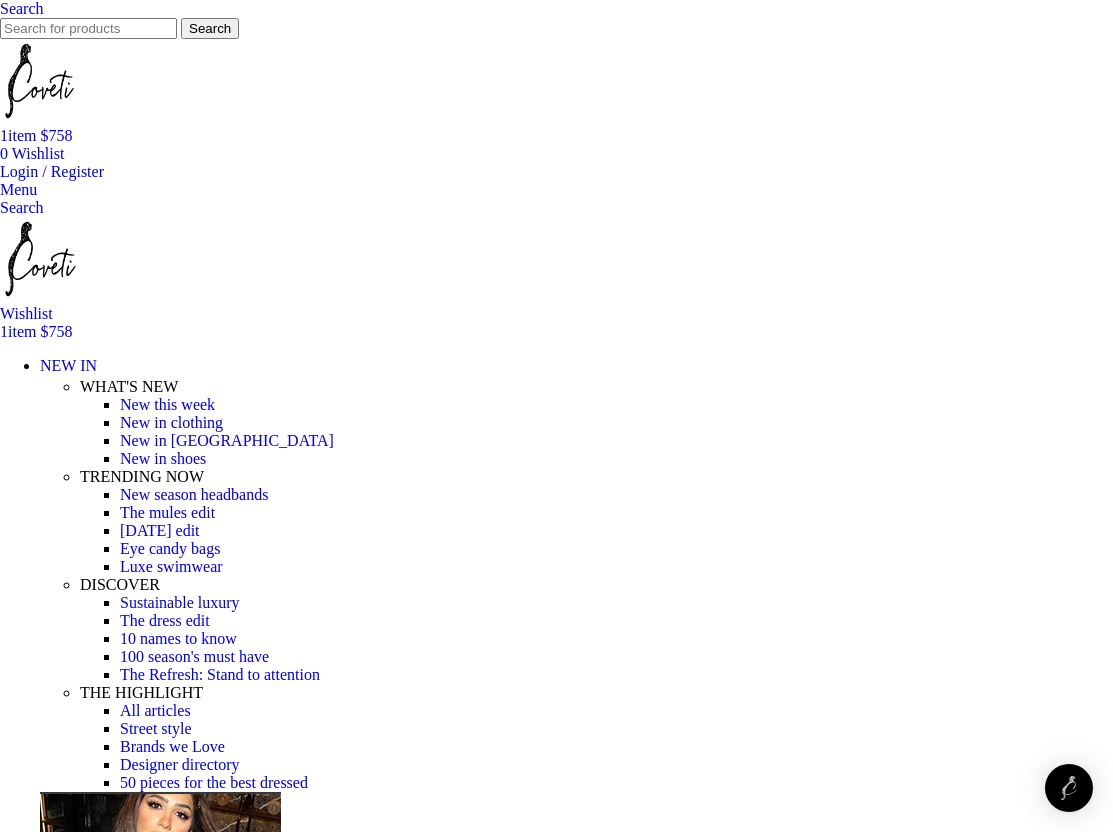 click on "1  item" at bounding box center (20, 135) 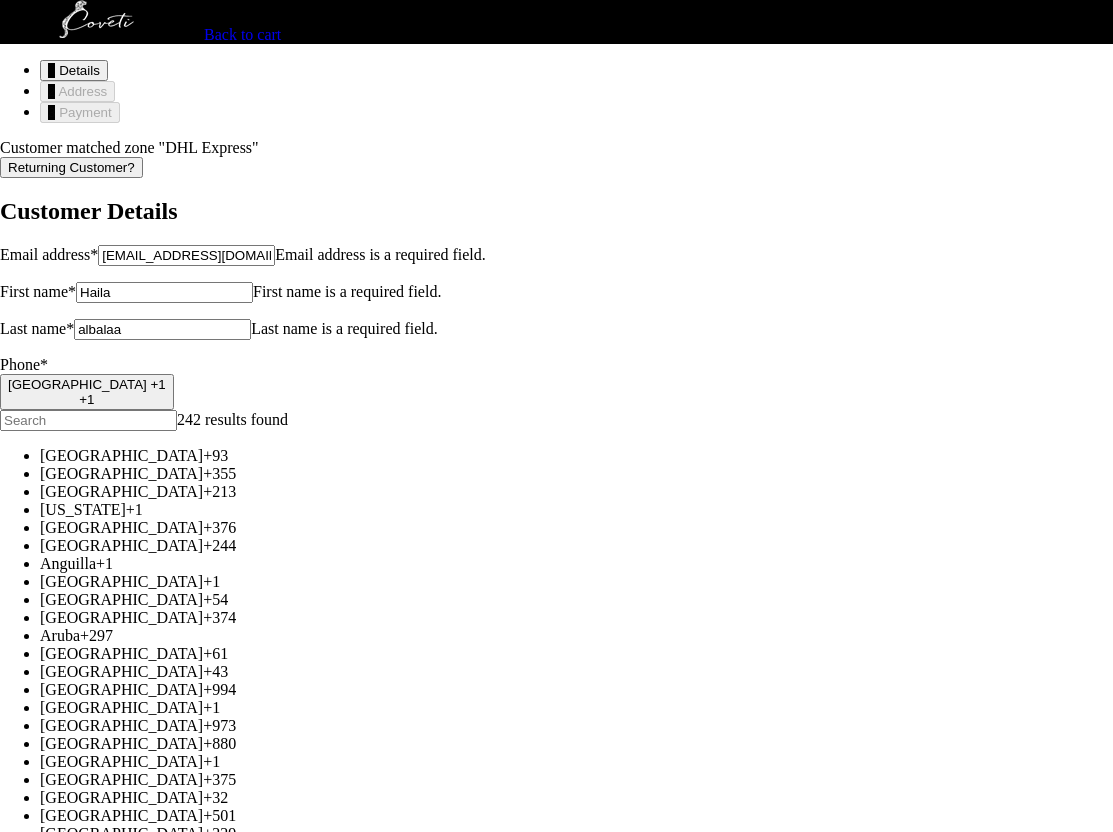 scroll, scrollTop: 0, scrollLeft: 0, axis: both 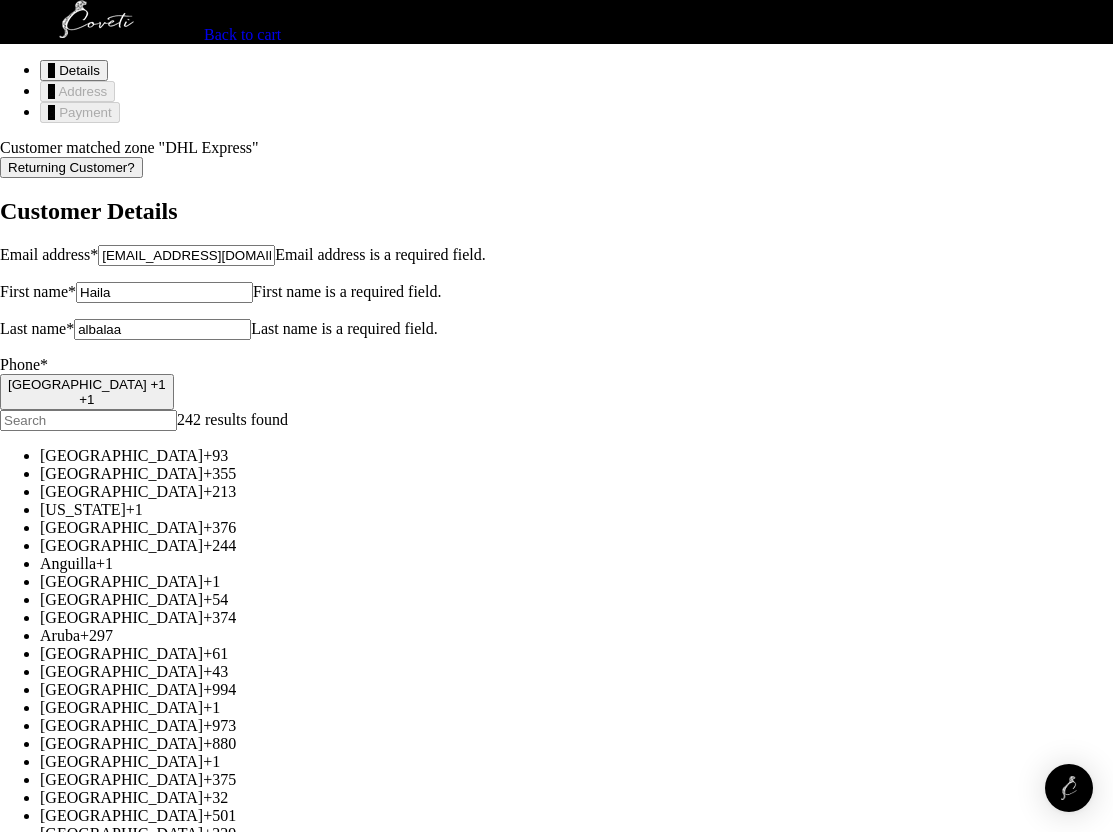 click at bounding box center [87, 392] 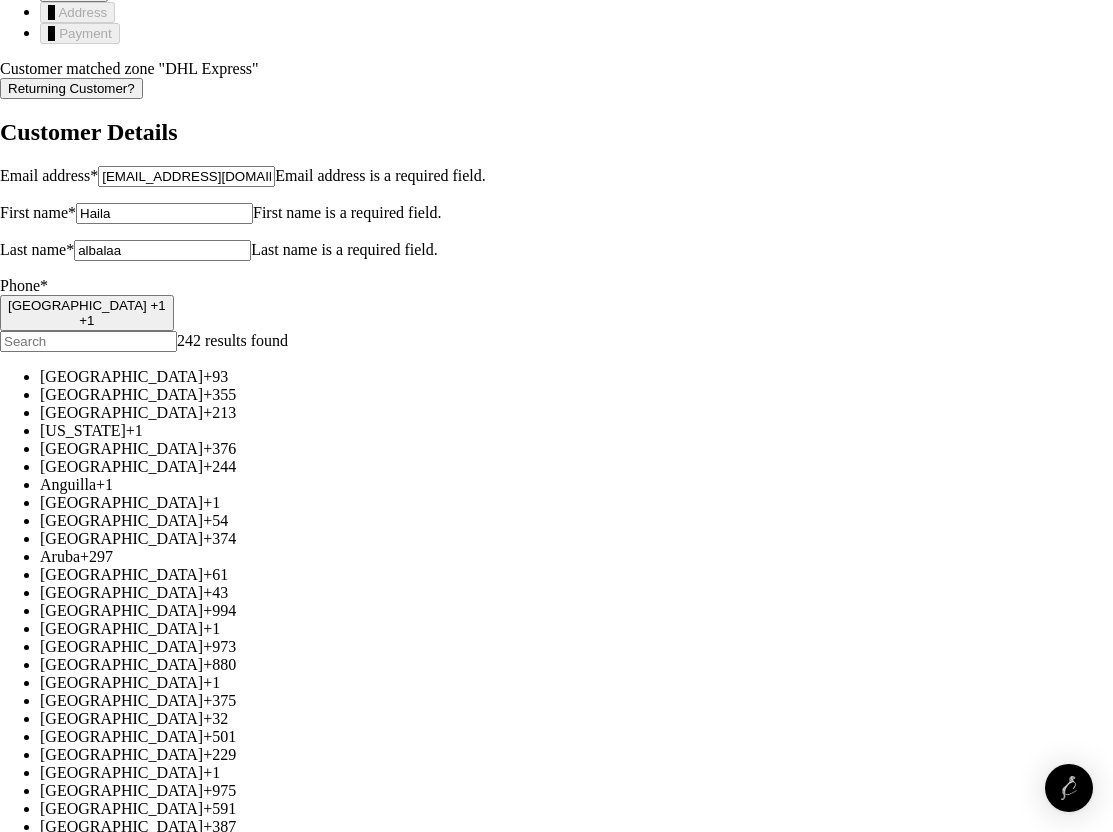 scroll, scrollTop: 78, scrollLeft: 0, axis: vertical 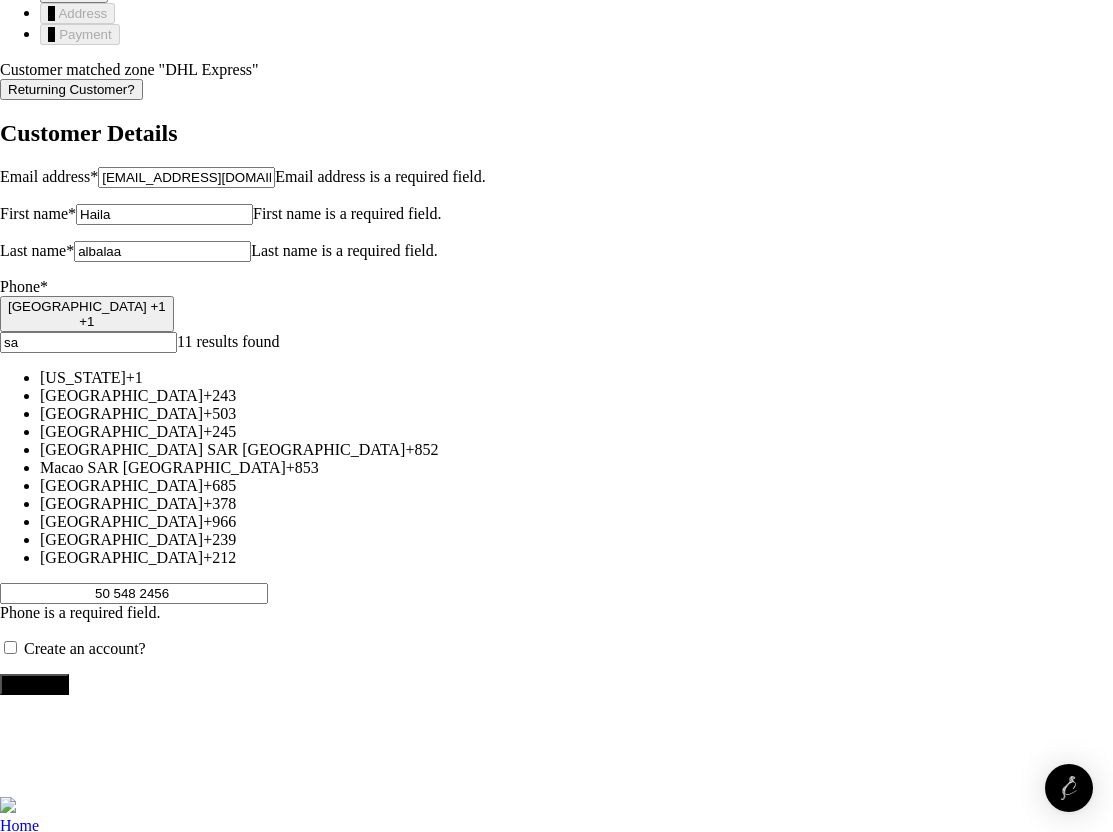 type on "sau" 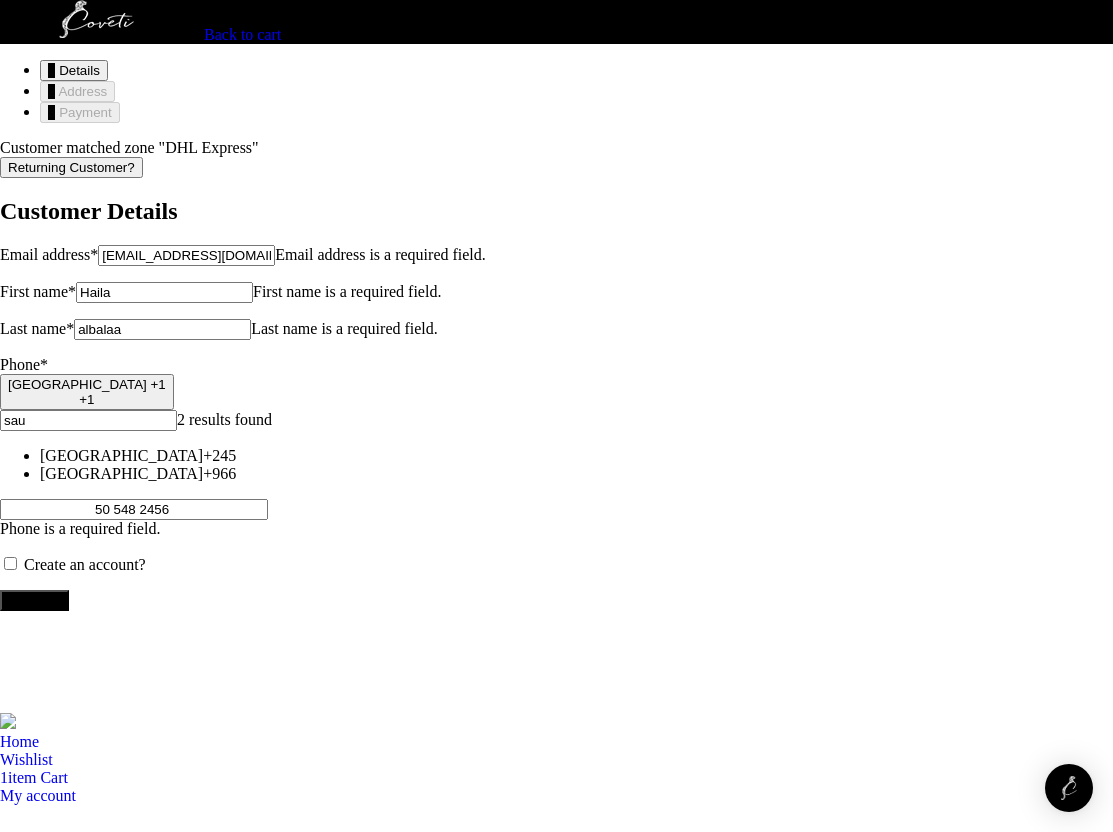 click on "Saudi Arabia" at bounding box center (121, 473) 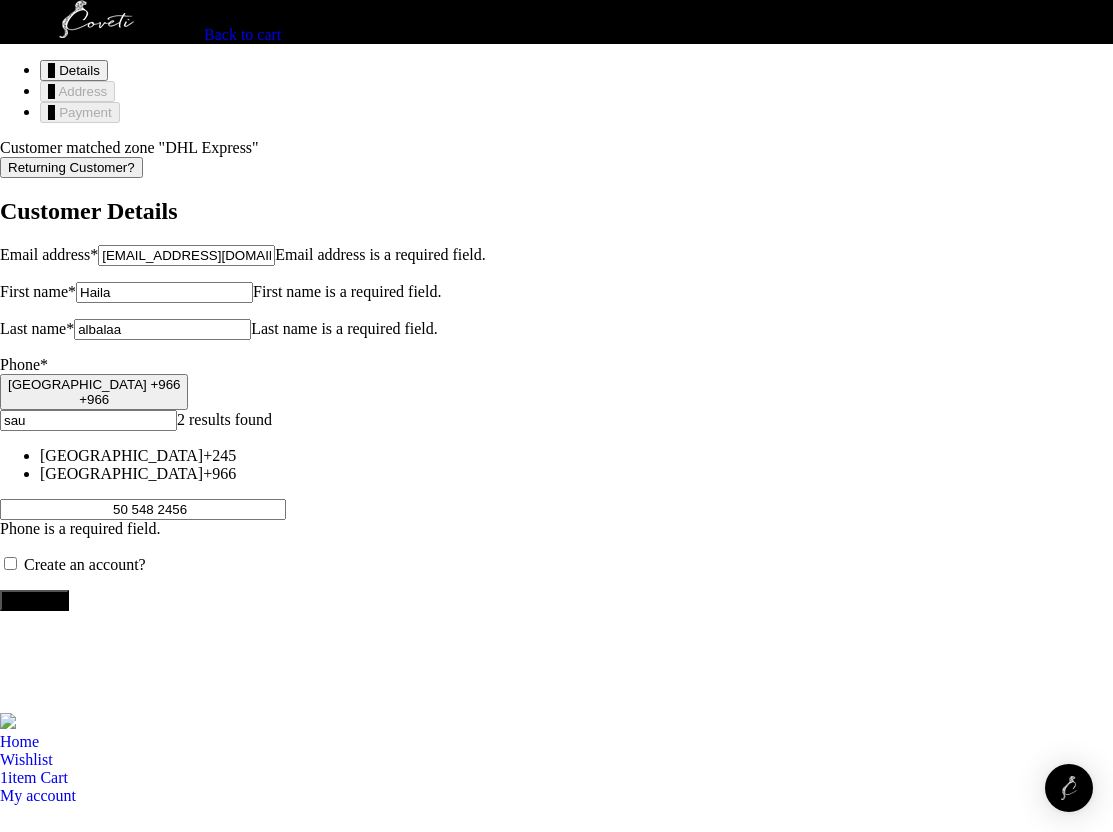 click on "Continue" at bounding box center (34, 600) 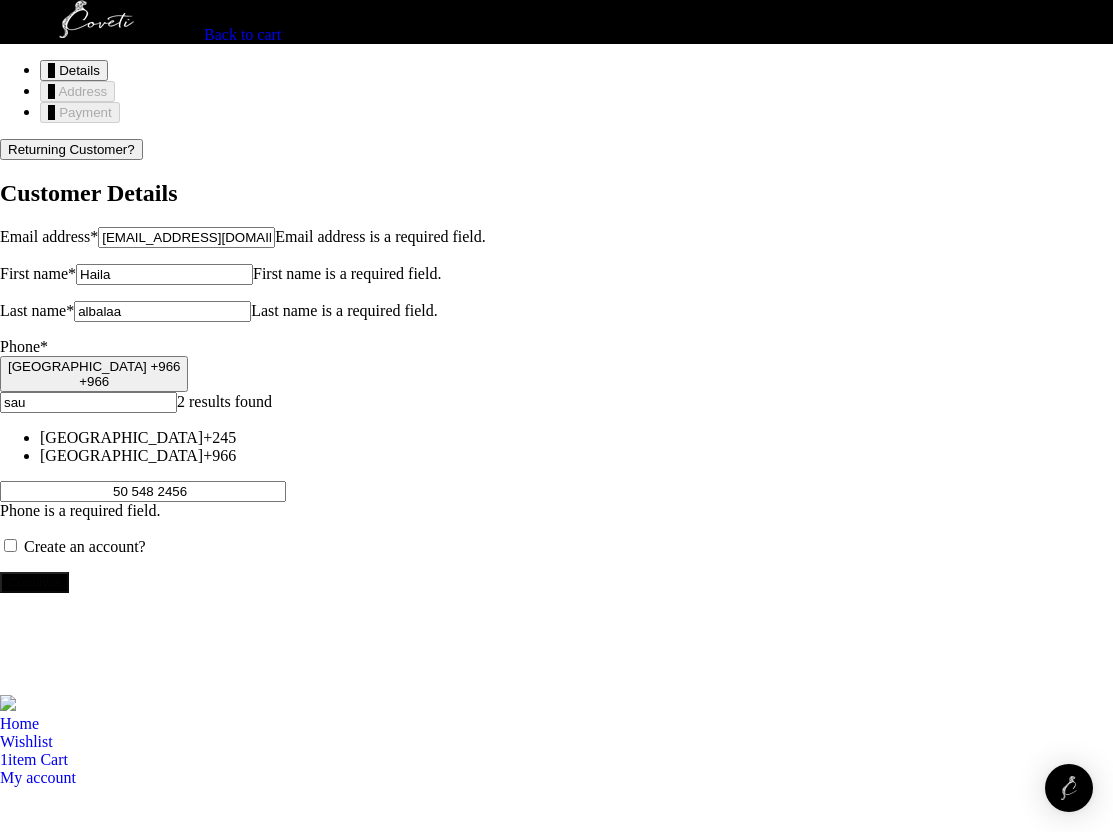scroll, scrollTop: 0, scrollLeft: 0, axis: both 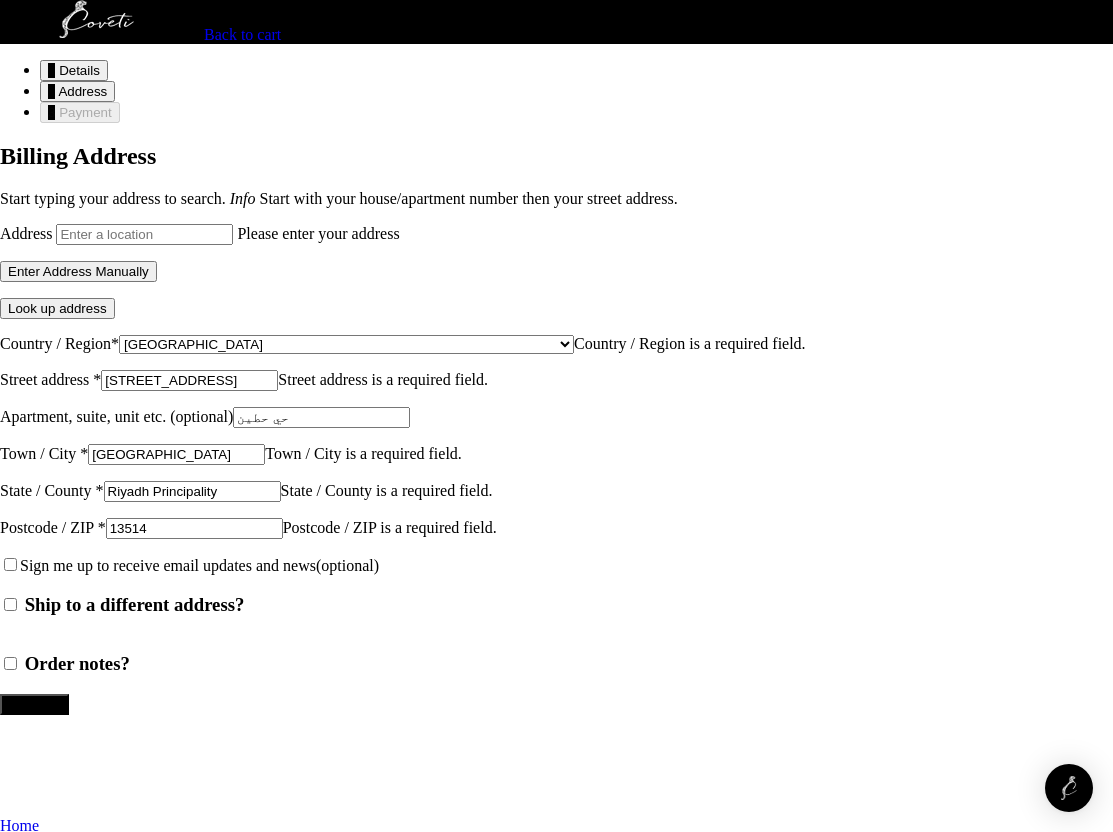 click on "Enter Address Manually" at bounding box center (78, 271) 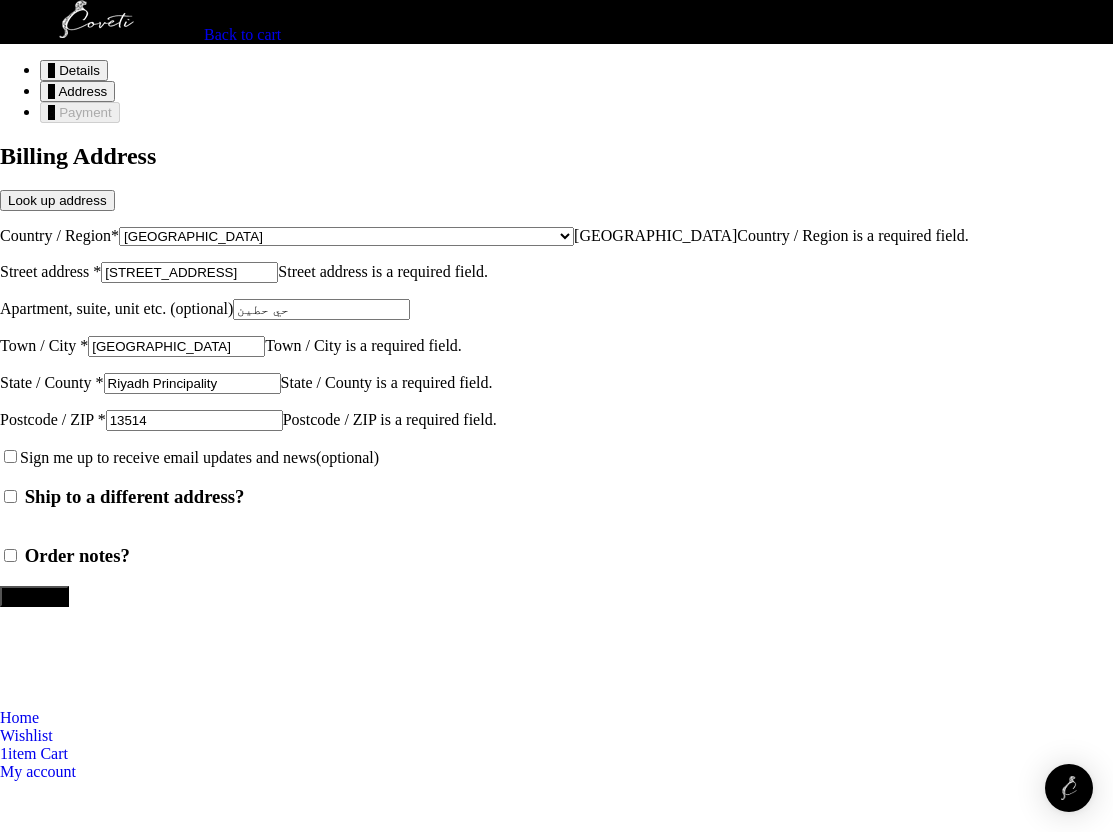 scroll, scrollTop: 398, scrollLeft: 0, axis: vertical 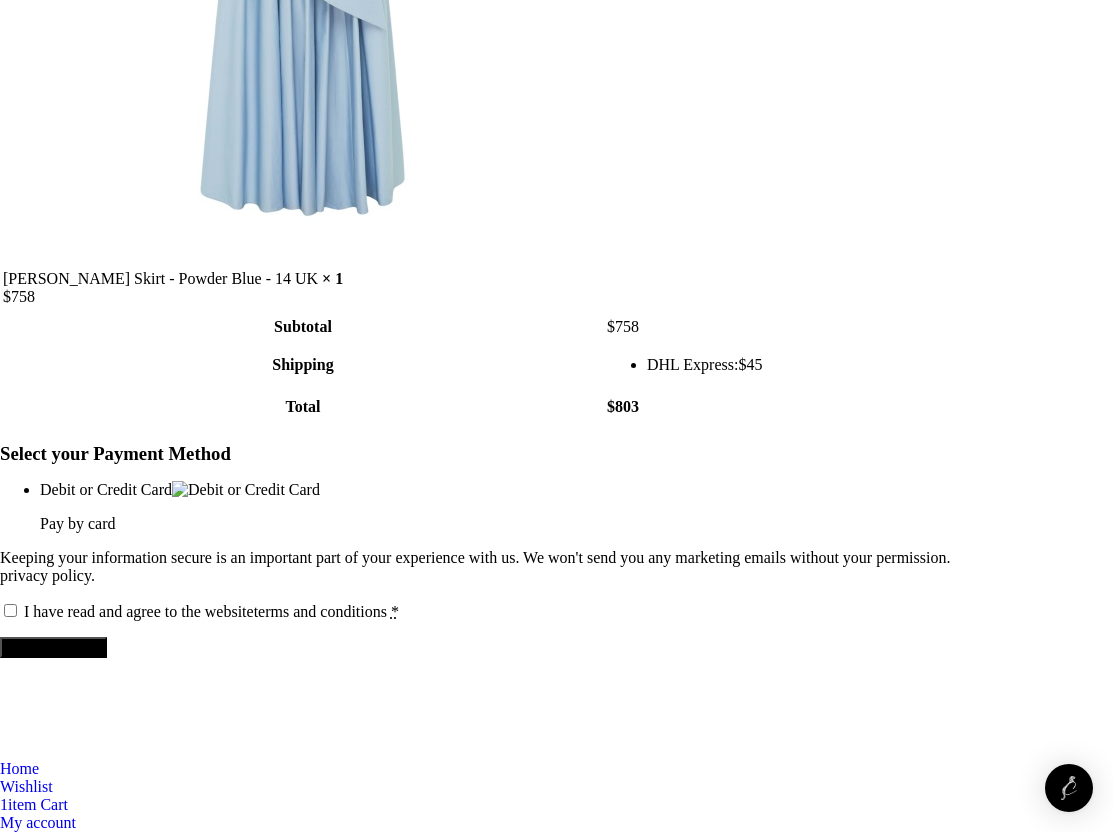 click on "I have read and agree to the website  terms and conditions   *" at bounding box center (10, 610) 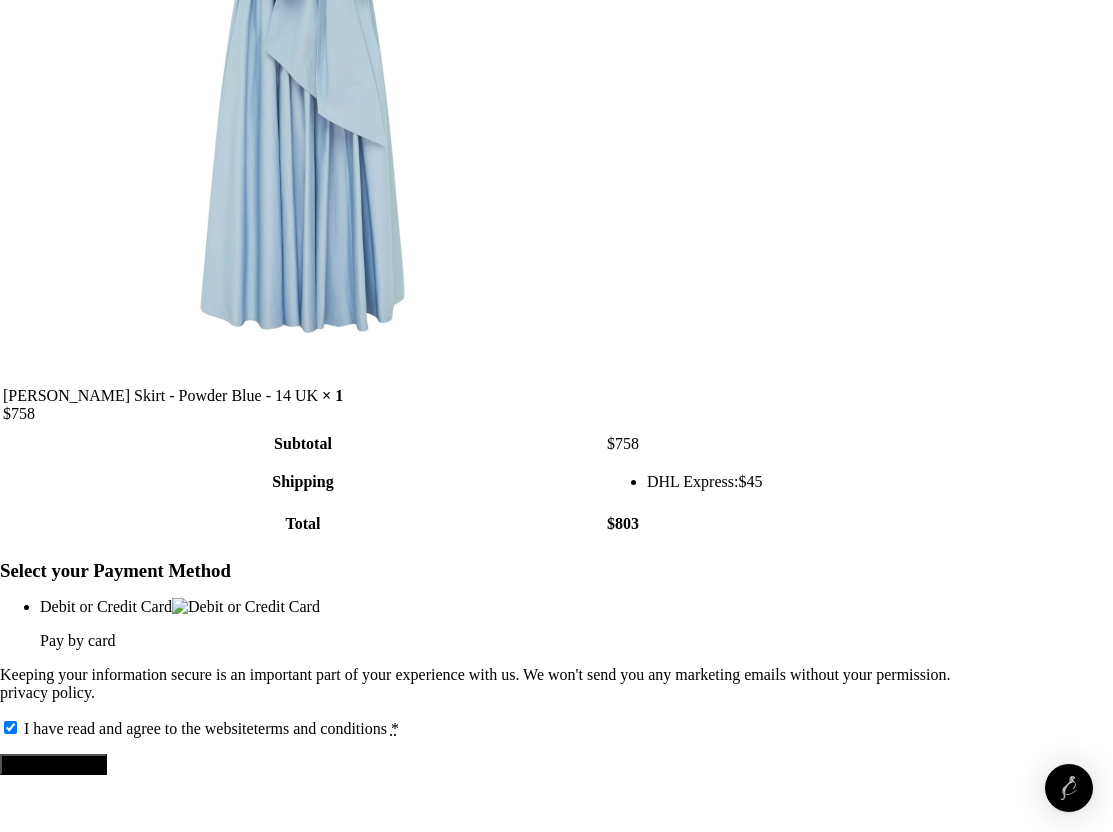 scroll, scrollTop: 470, scrollLeft: 0, axis: vertical 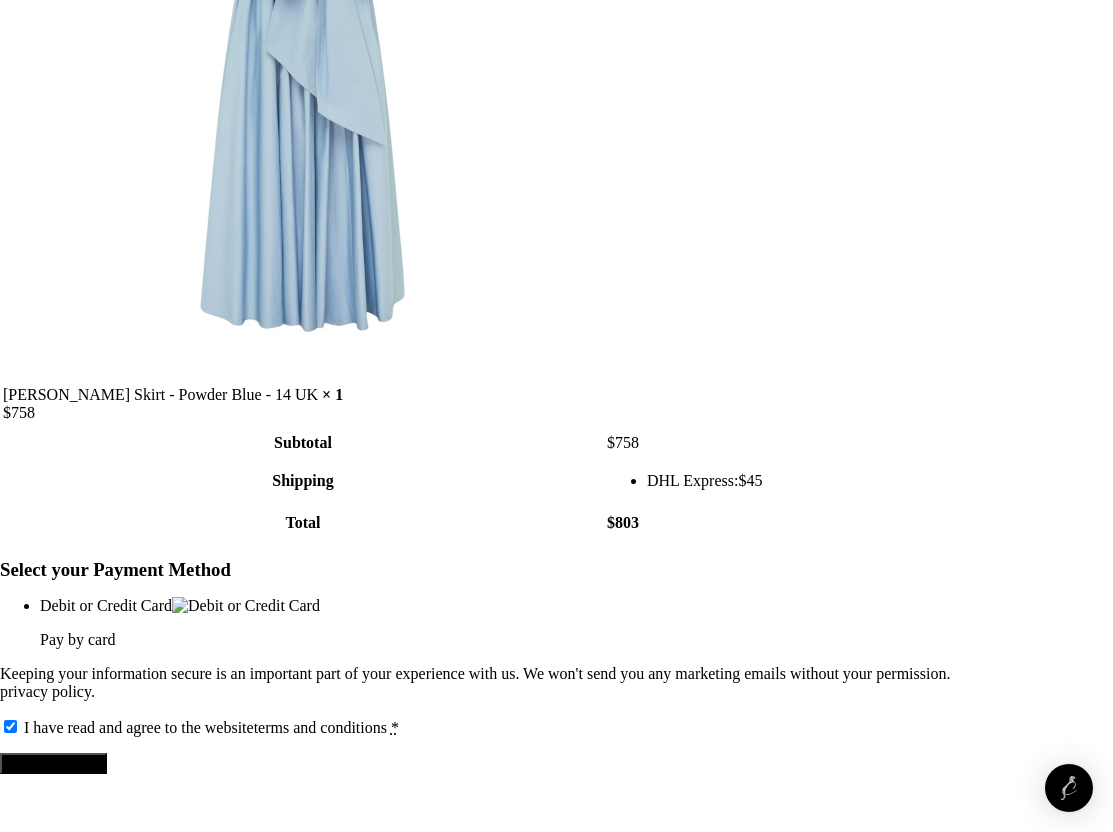 click on "Proceed to Pay" at bounding box center [53, 763] 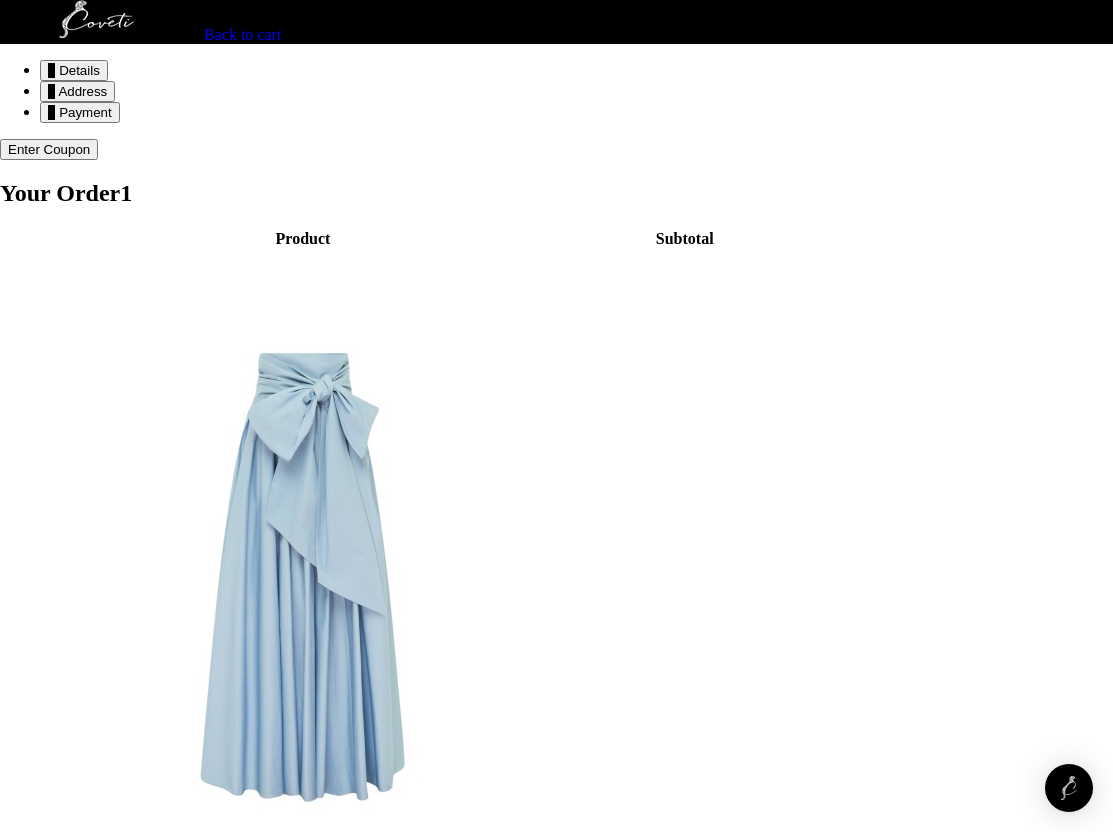 scroll, scrollTop: 0, scrollLeft: 0, axis: both 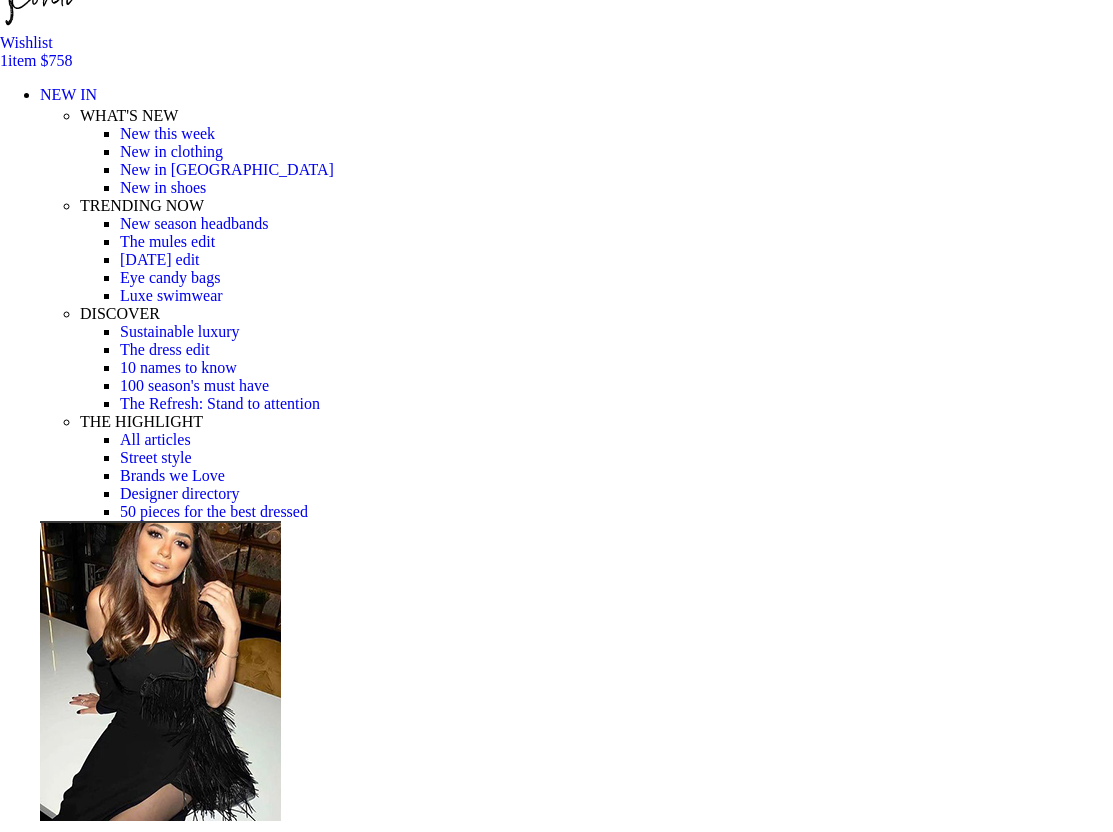 click at bounding box center (310, 26917) 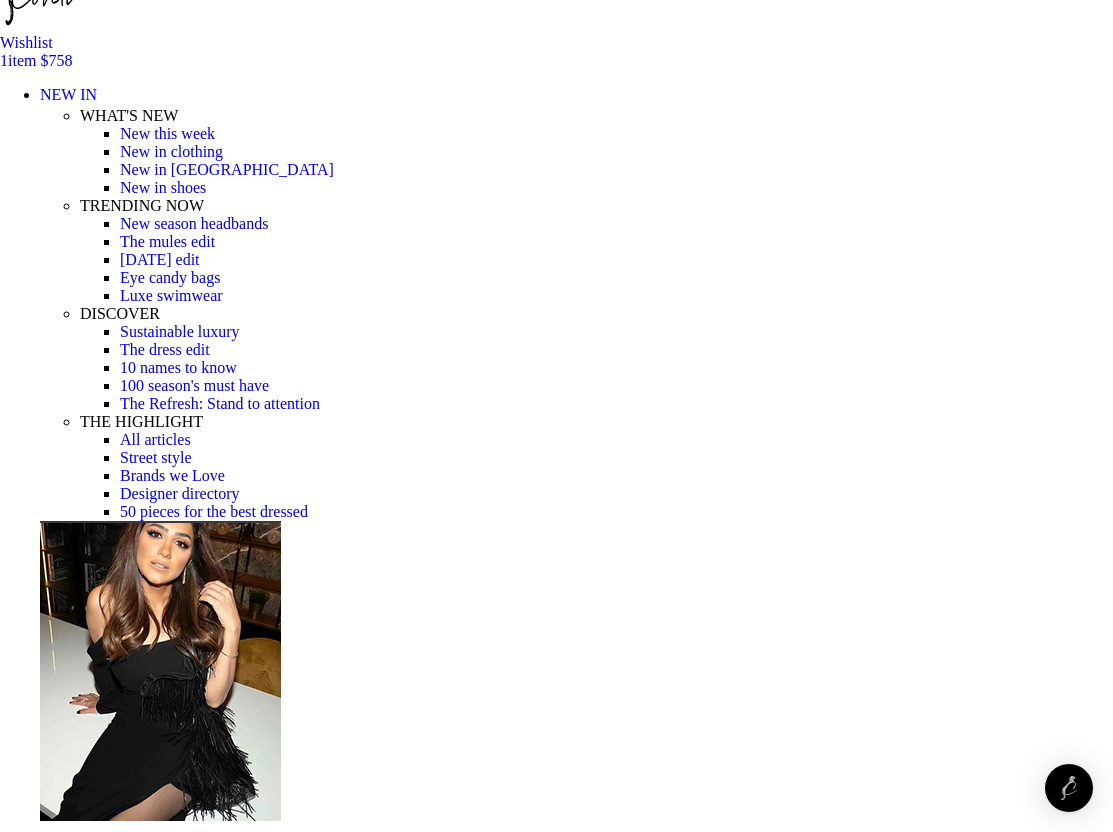 click at bounding box center [310, 17752] 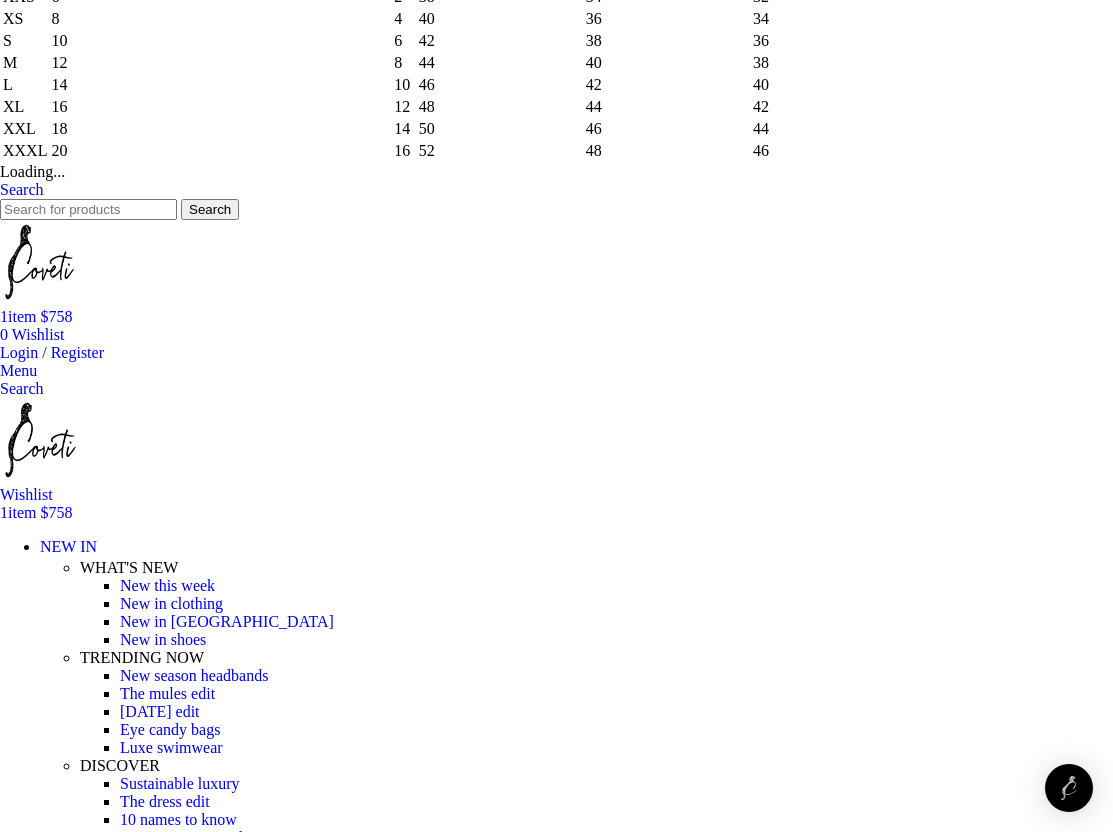 click on "×" at bounding box center (12, -261) 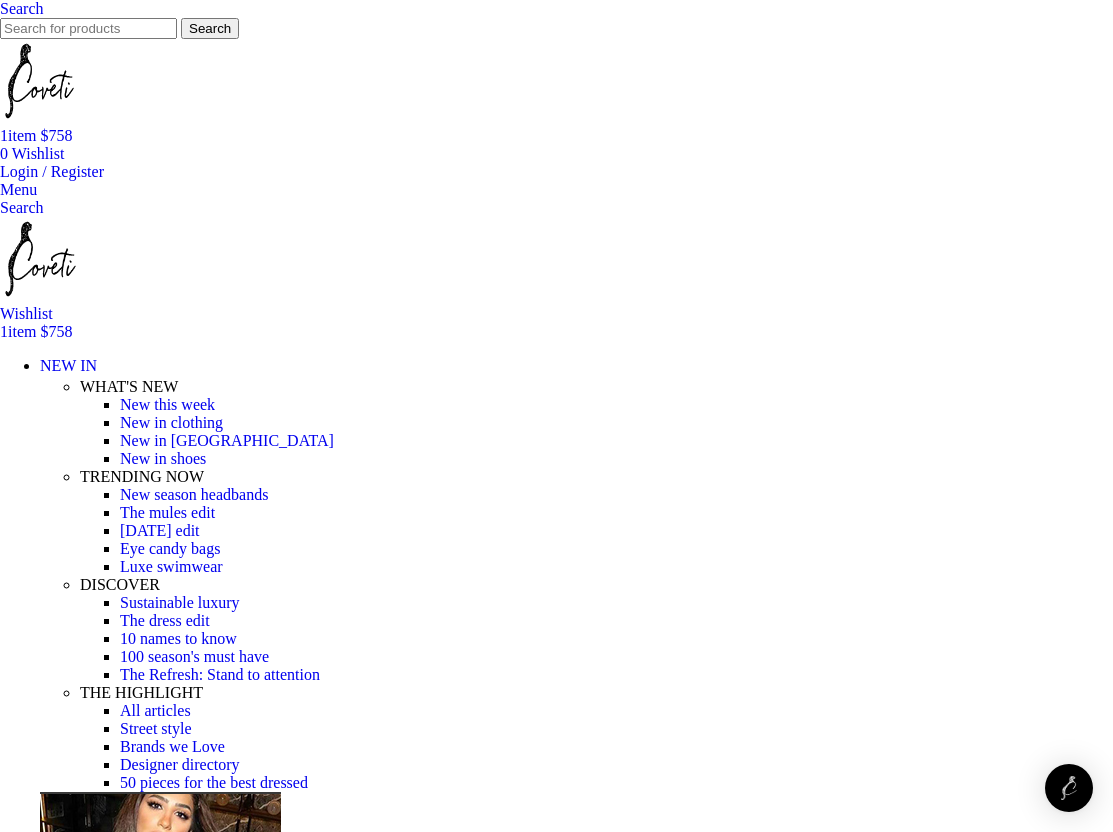 scroll, scrollTop: -28, scrollLeft: 0, axis: vertical 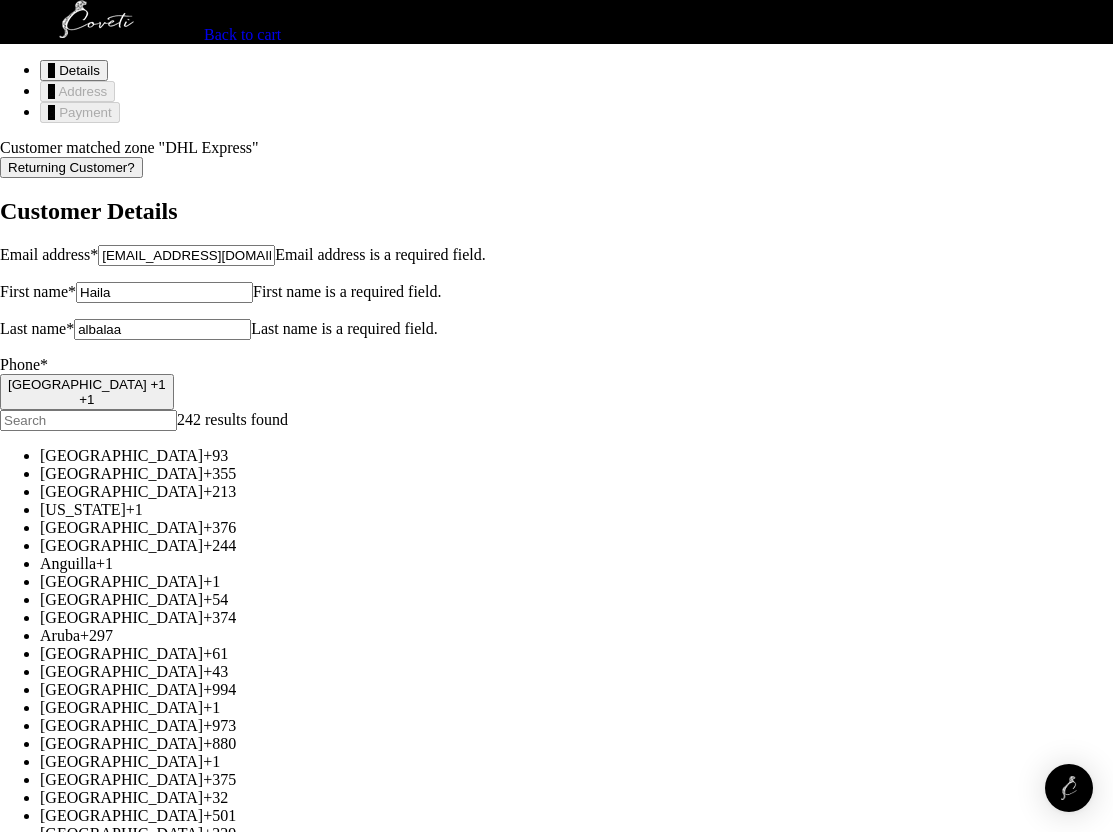 click on "[GEOGRAPHIC_DATA] +1" at bounding box center [87, 384] 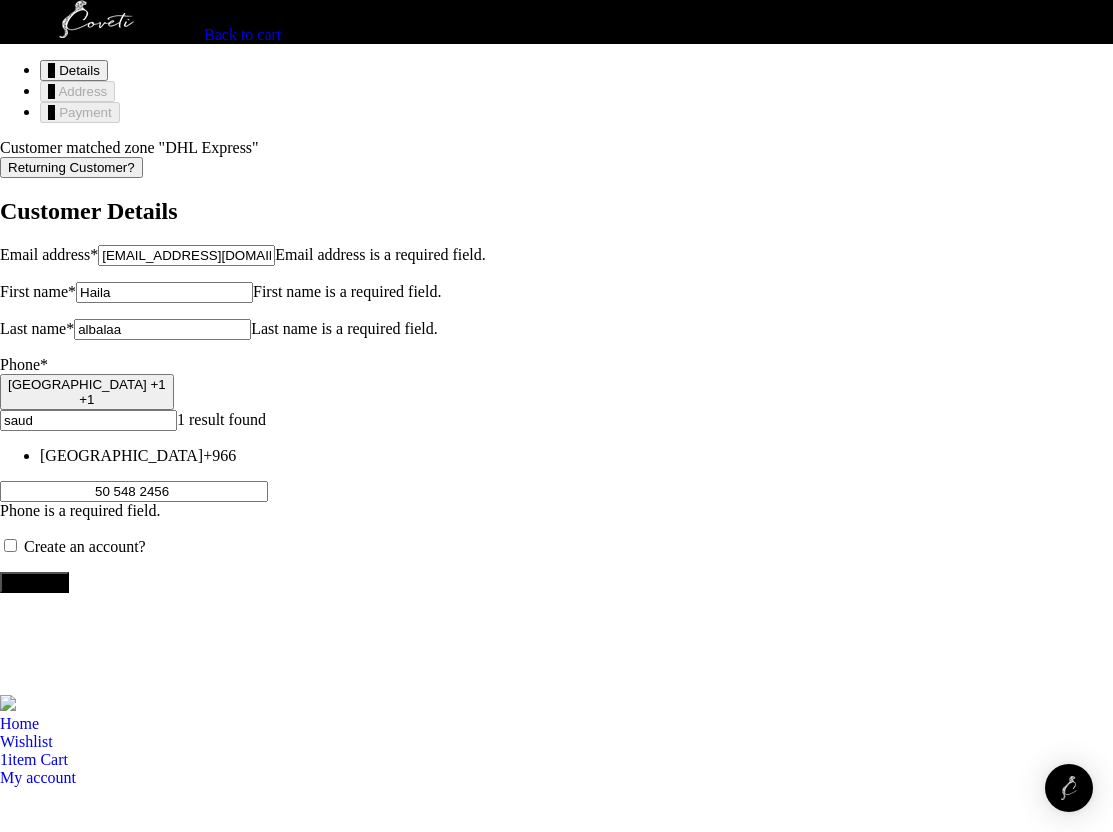 type on "Saud" 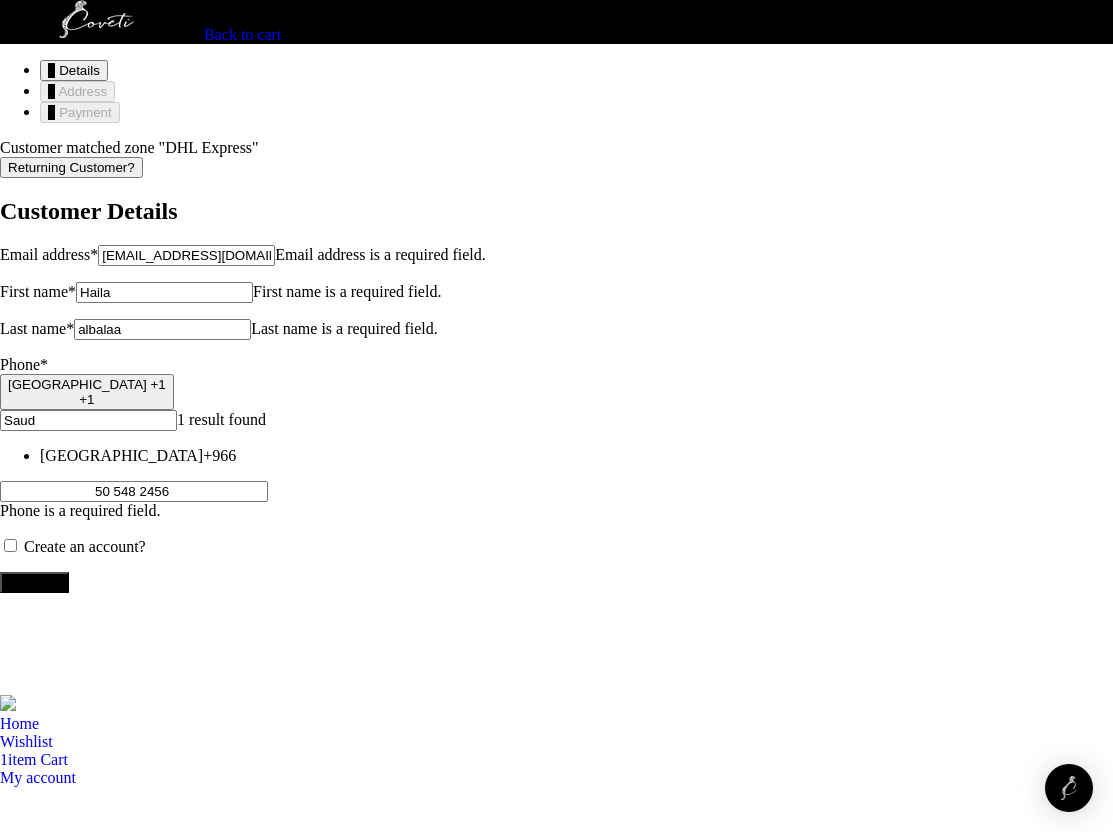 drag, startPoint x: 373, startPoint y: 614, endPoint x: 410, endPoint y: 669, distance: 66.287254 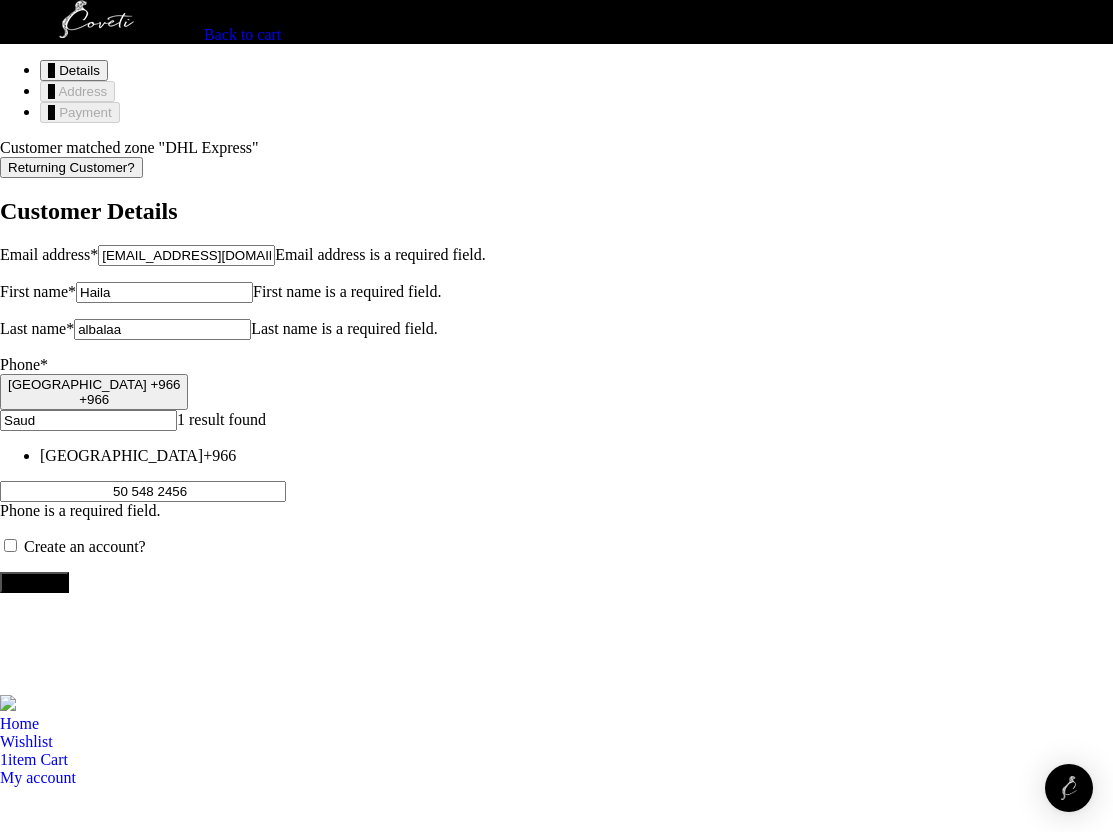 click on "Continue" at bounding box center [34, 582] 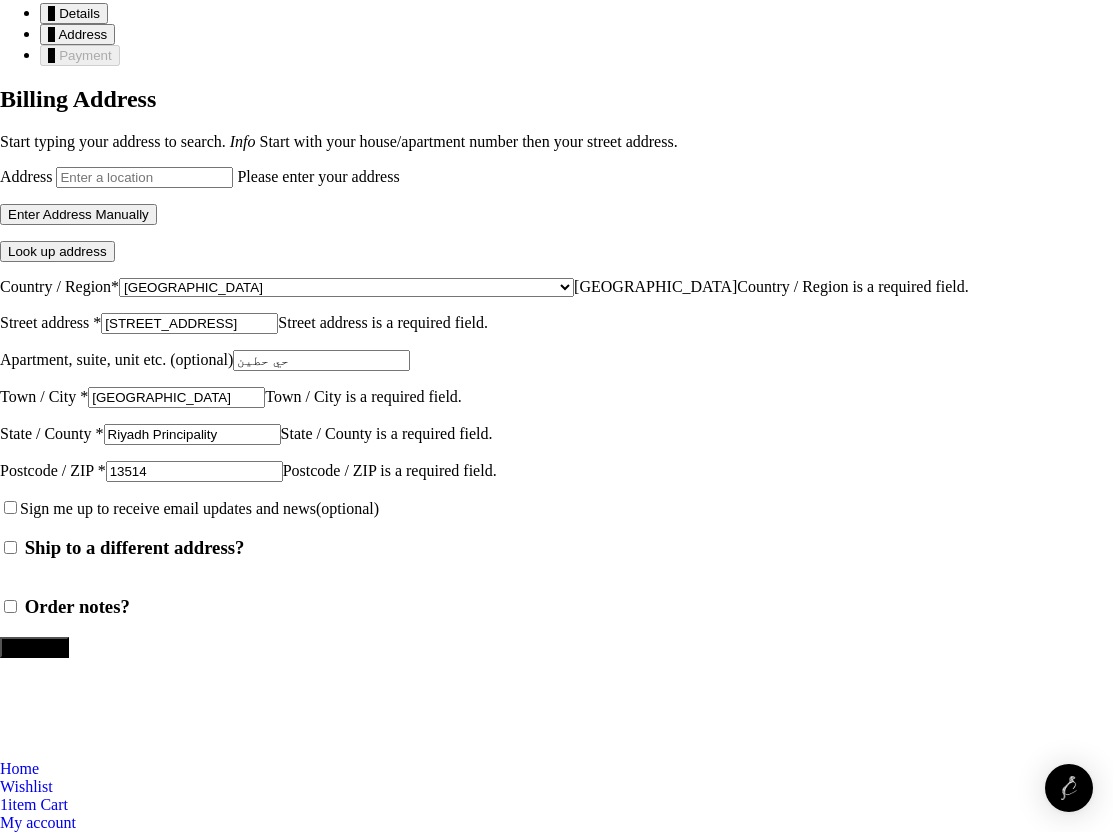 scroll, scrollTop: 398, scrollLeft: 0, axis: vertical 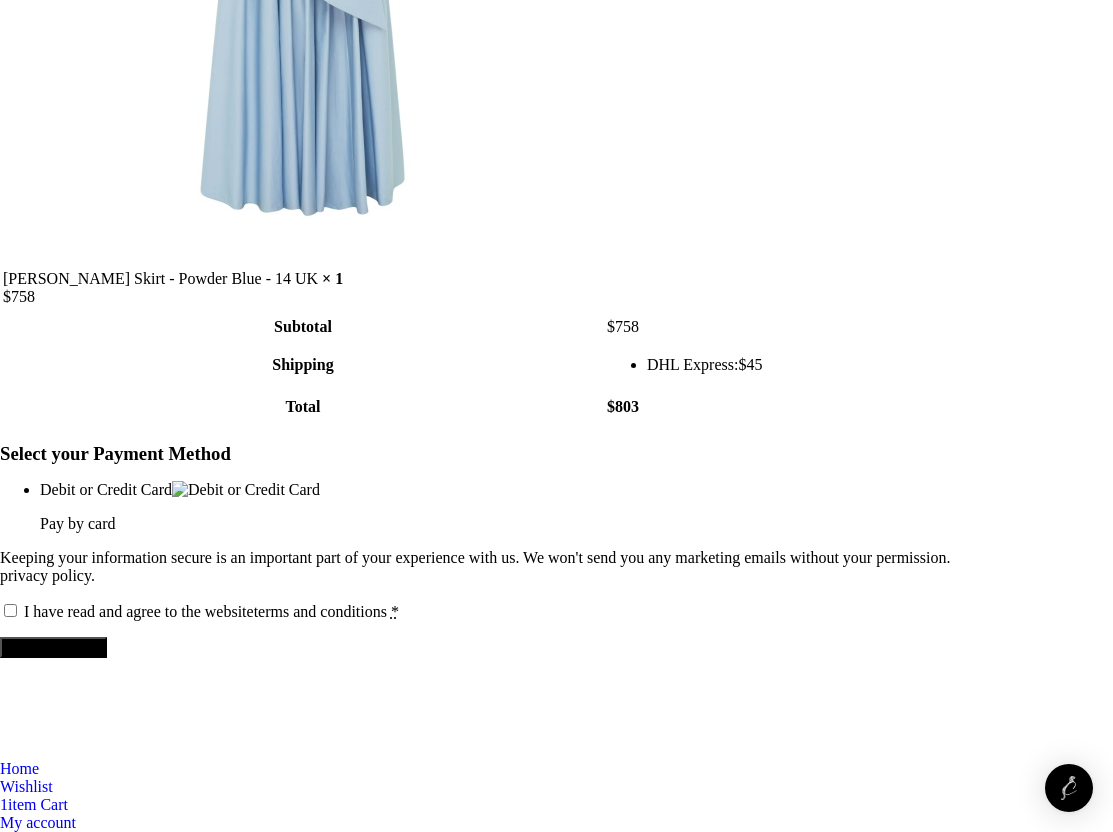 click on "Proceed to Pay" at bounding box center [53, 647] 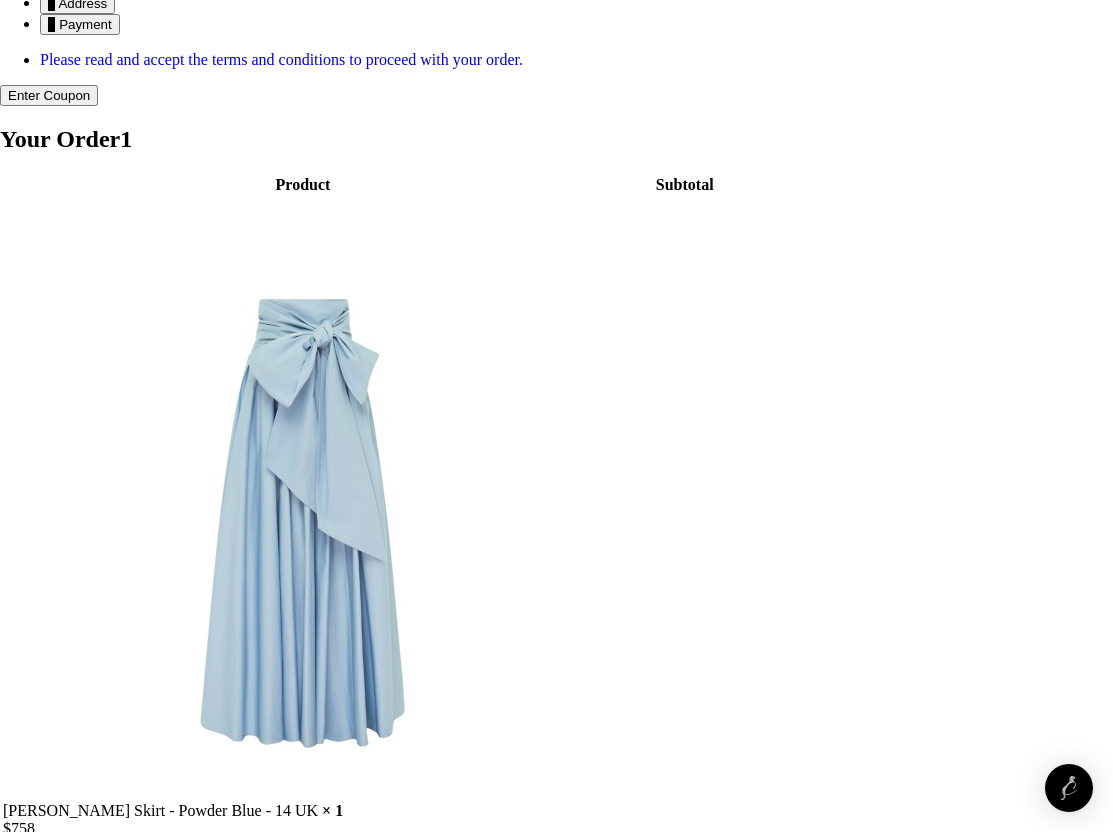 scroll, scrollTop: 79, scrollLeft: 0, axis: vertical 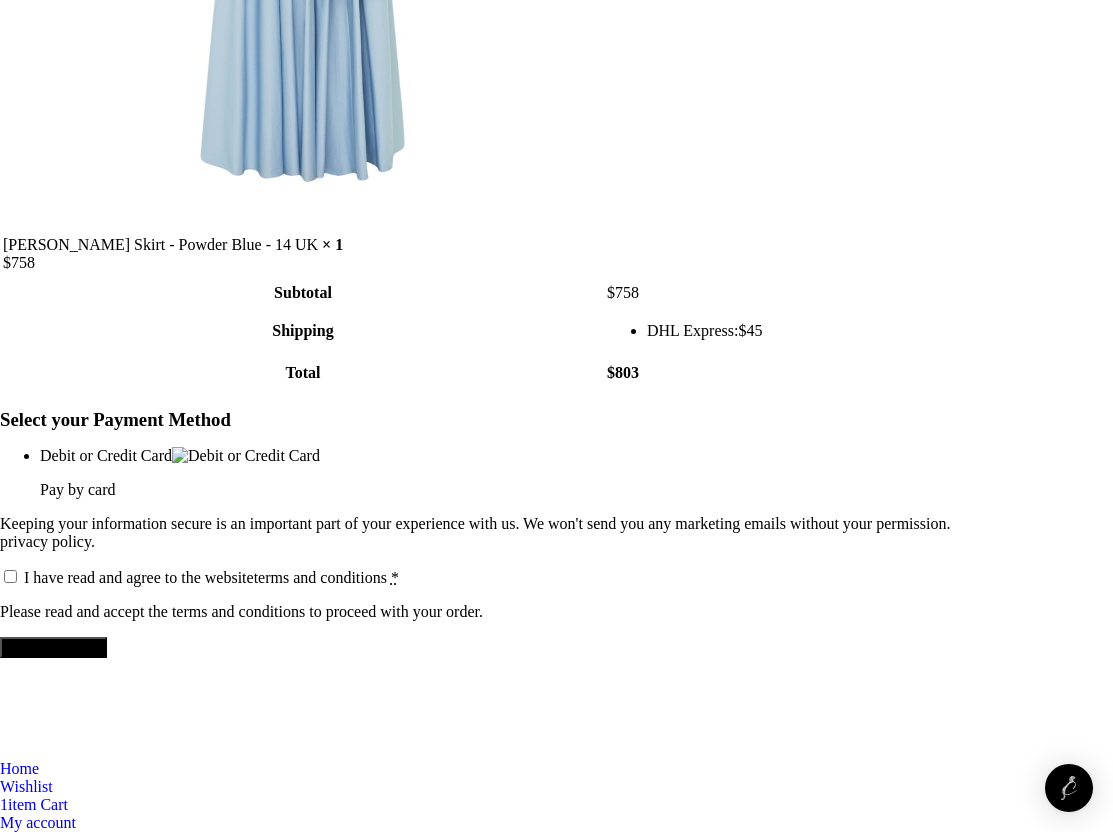 click on "I have read and agree to the website  terms and conditions   *" at bounding box center (10, 576) 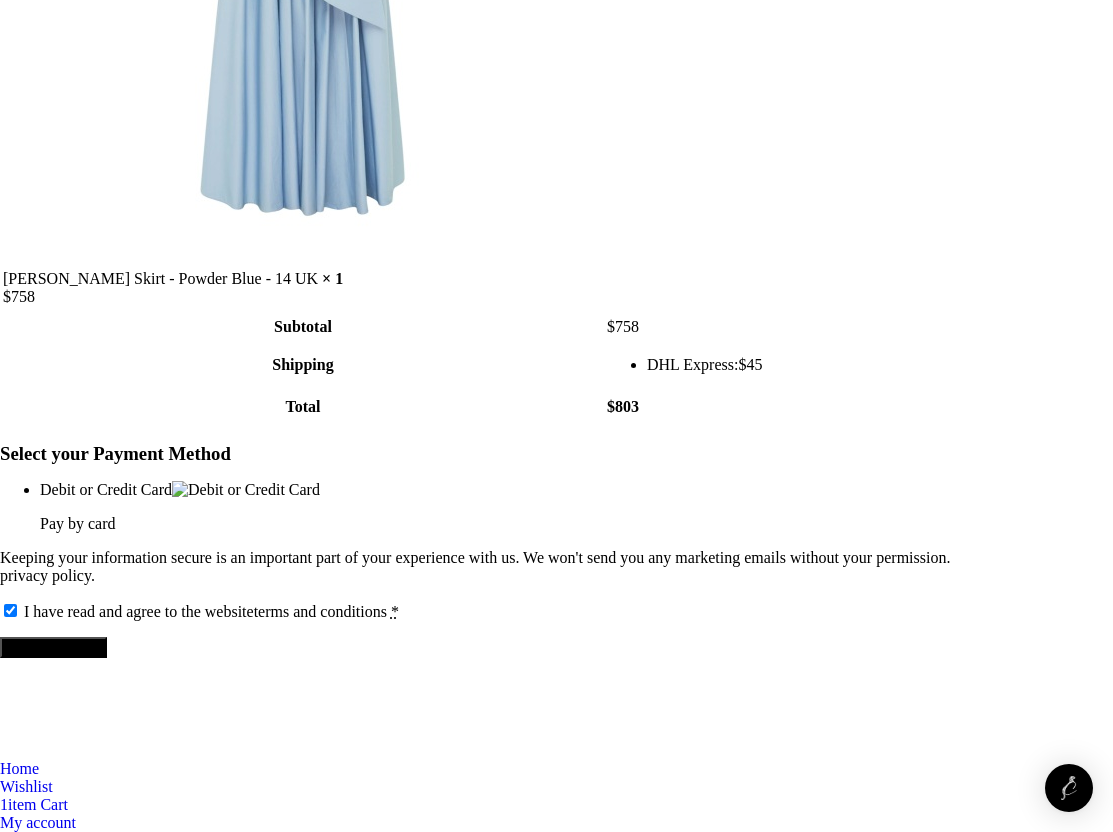 scroll, scrollTop: 775, scrollLeft: 0, axis: vertical 